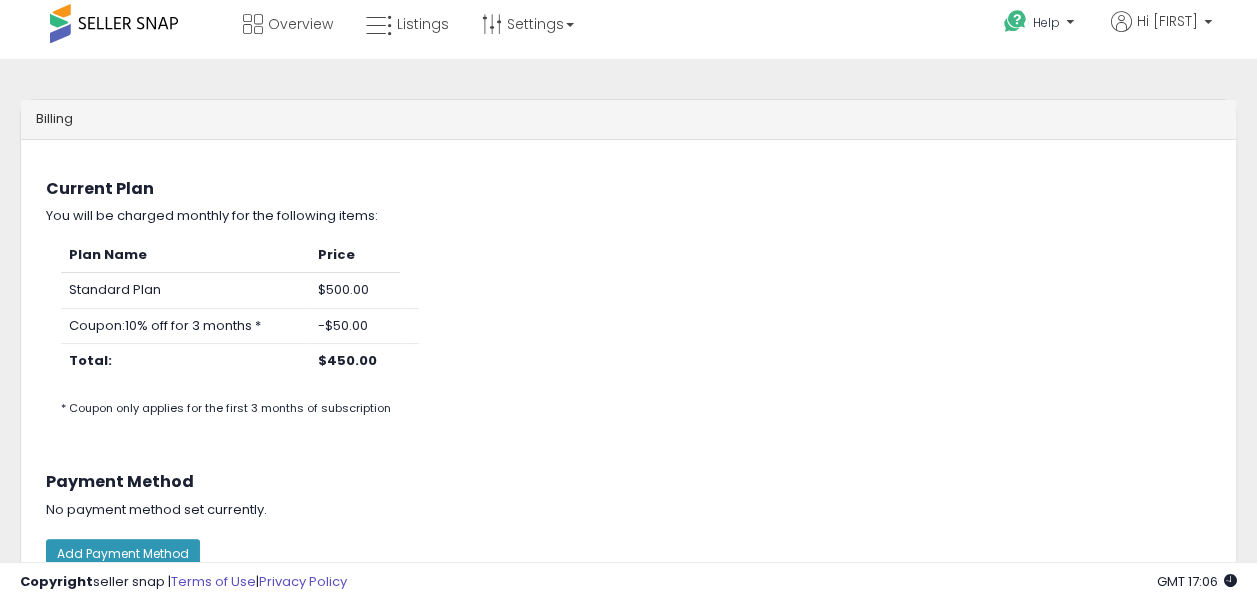 scroll, scrollTop: 0, scrollLeft: 0, axis: both 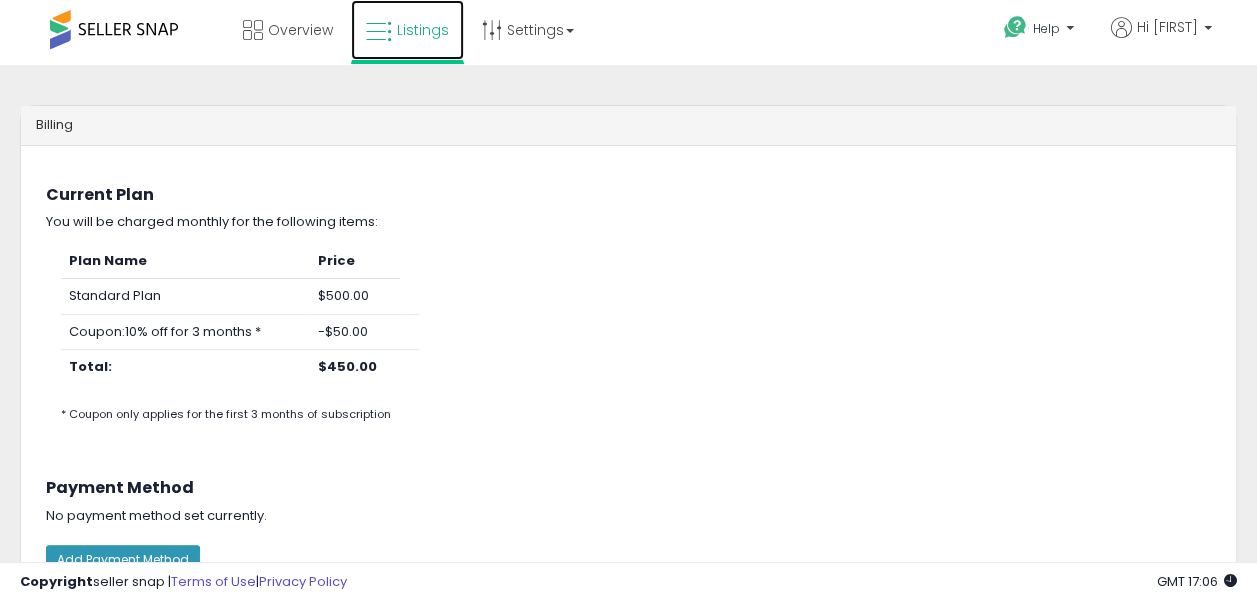 click at bounding box center (379, 32) 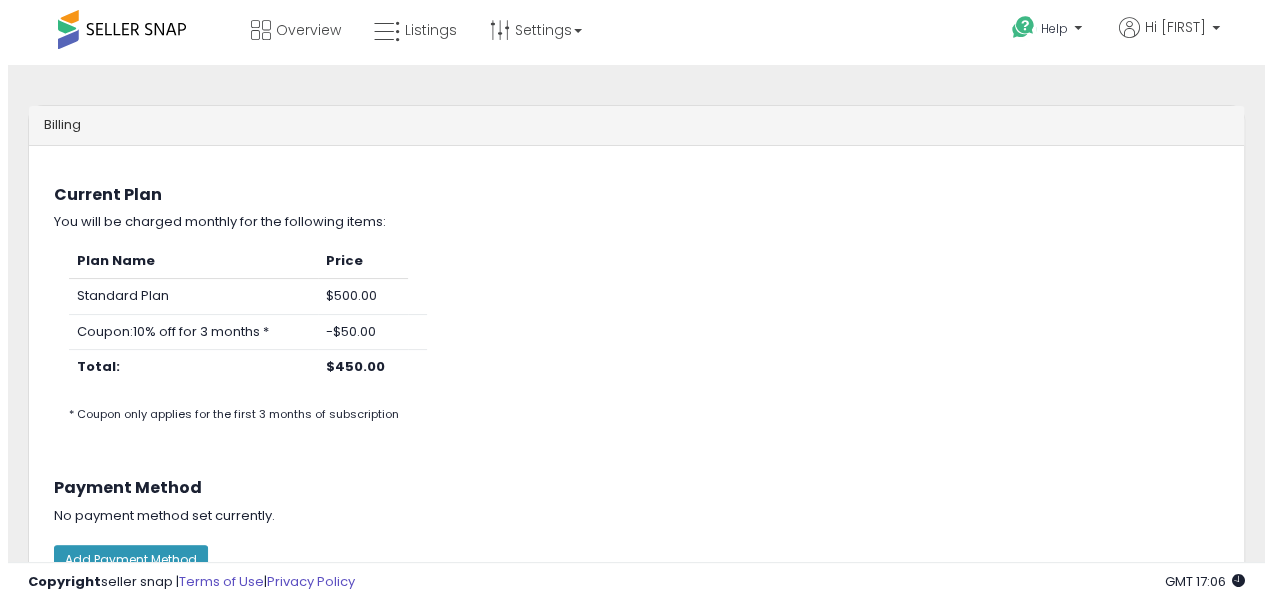 scroll, scrollTop: 100, scrollLeft: 0, axis: vertical 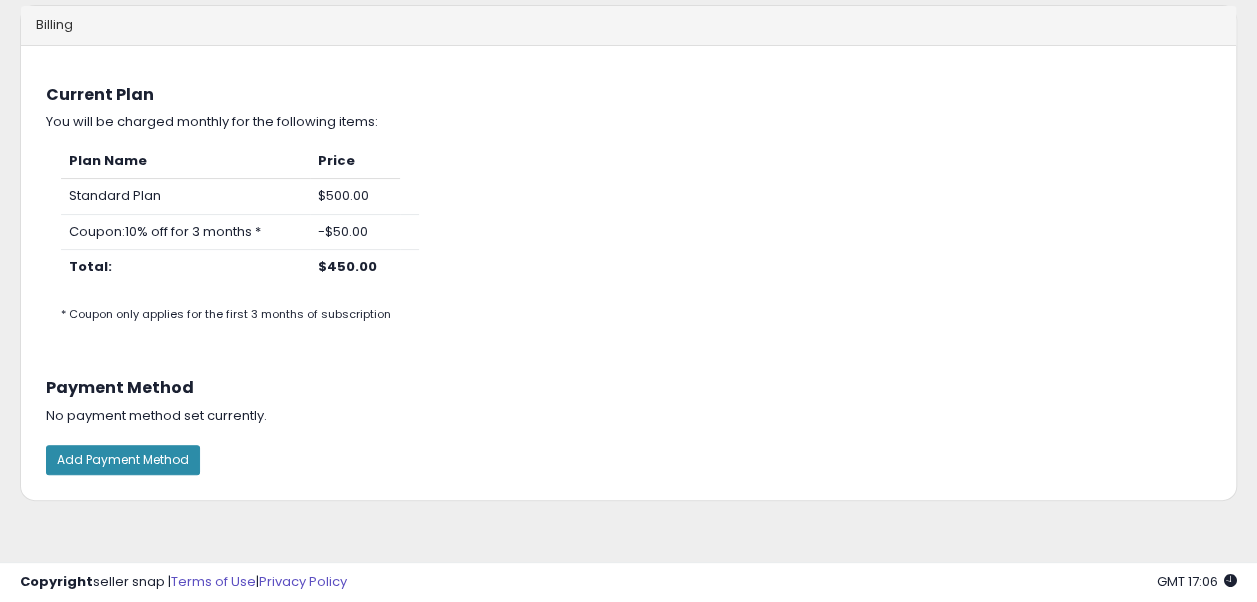 click on "Add Payment Method" at bounding box center (123, 460) 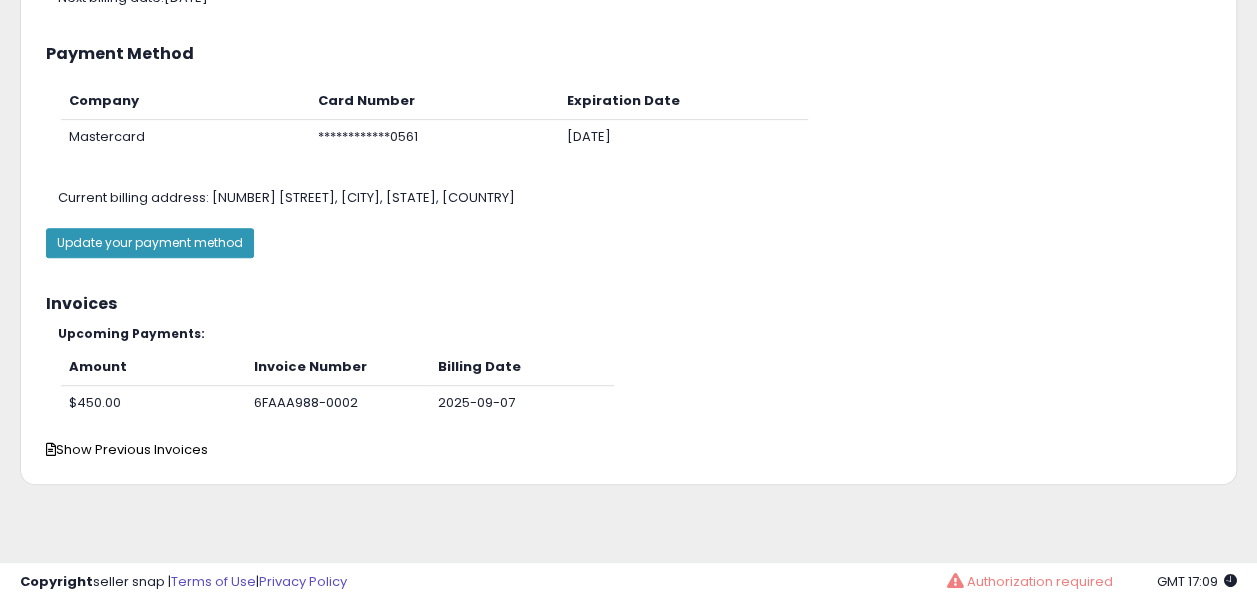 scroll, scrollTop: 153, scrollLeft: 0, axis: vertical 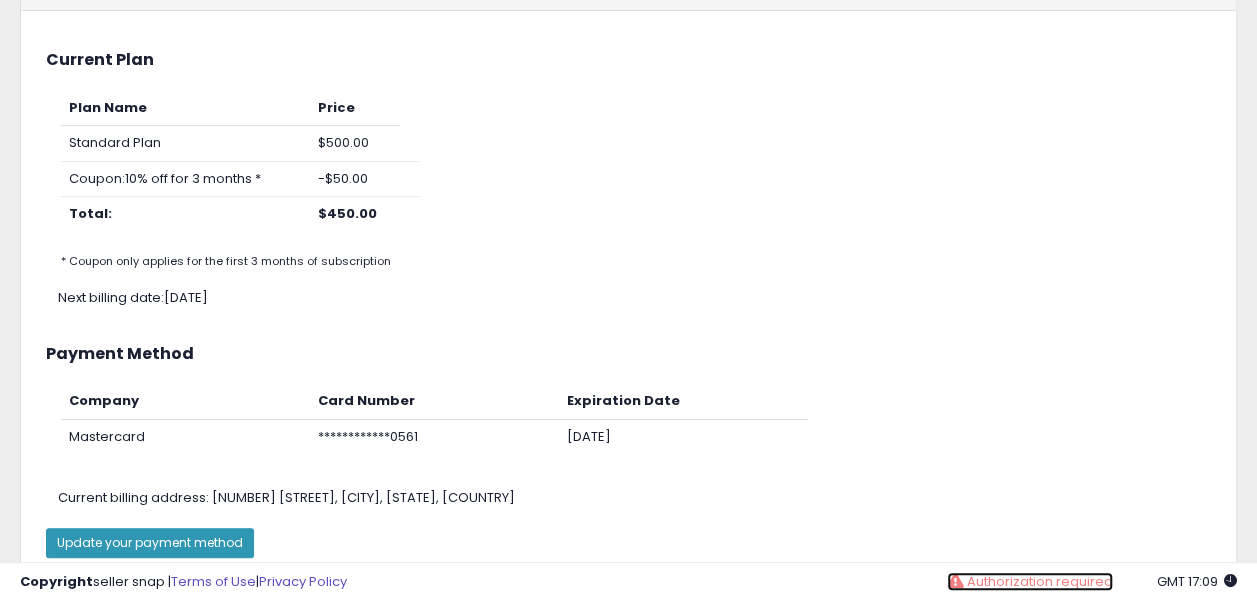 click on "Authorization required" at bounding box center [1040, 581] 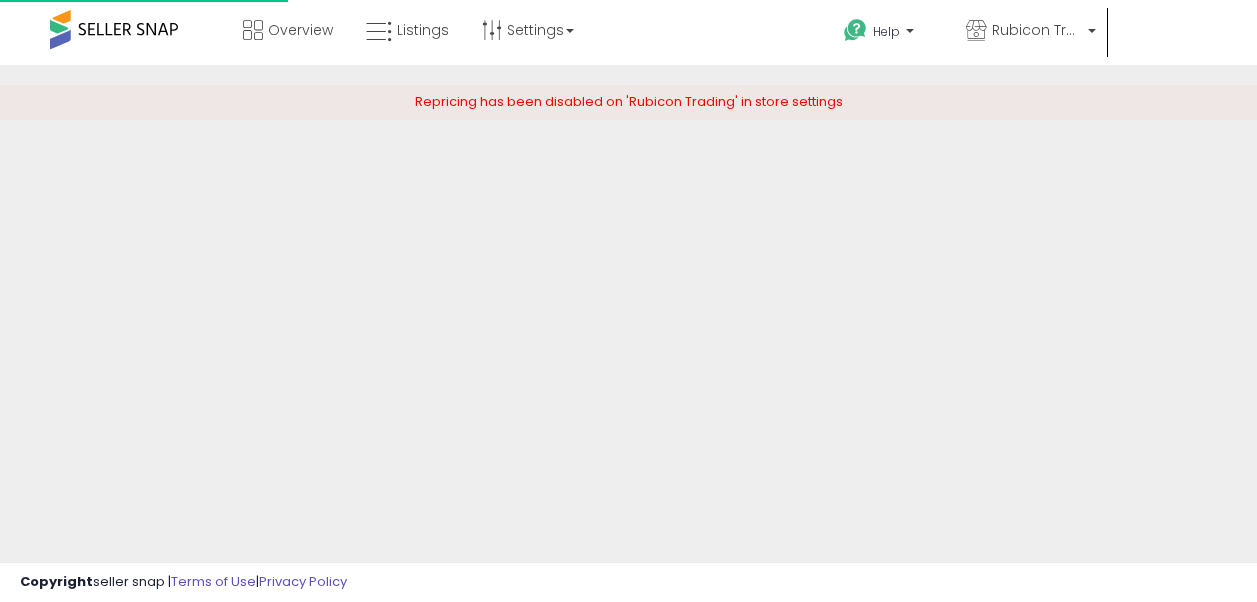 scroll, scrollTop: 0, scrollLeft: 0, axis: both 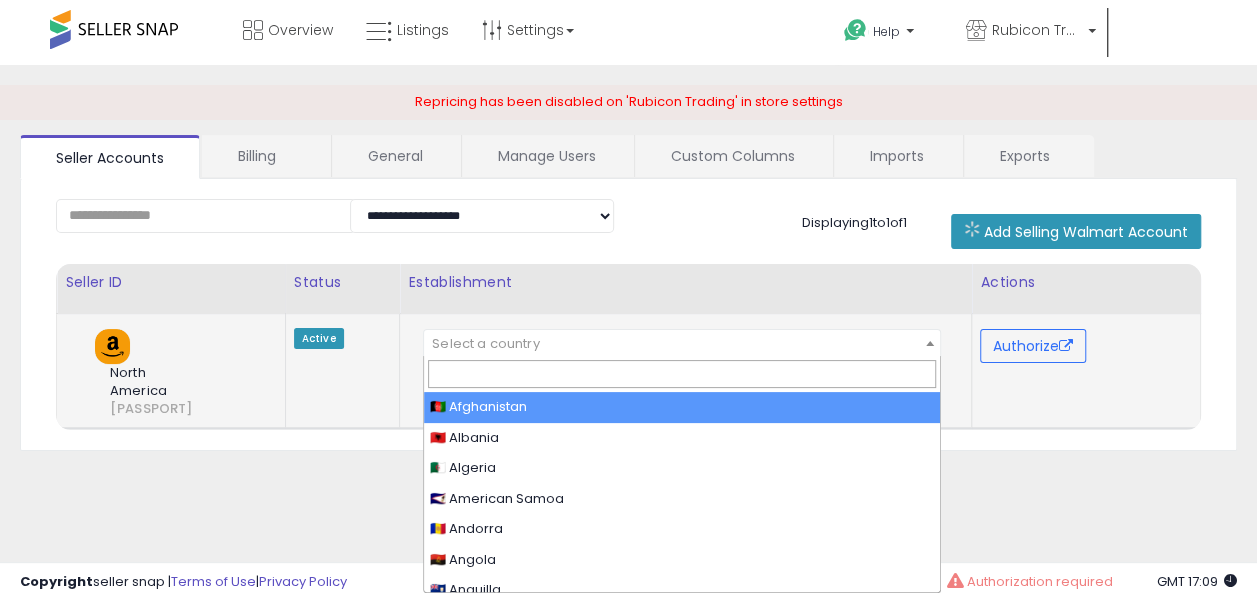 click on "Select a country" at bounding box center (682, 344) 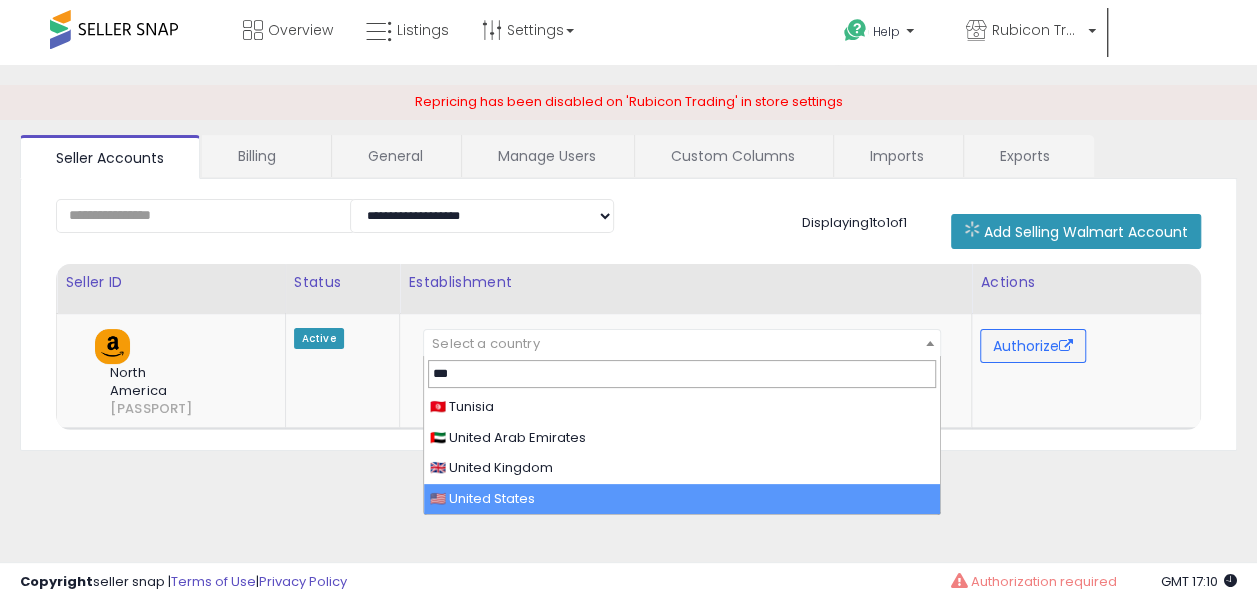 type on "***" 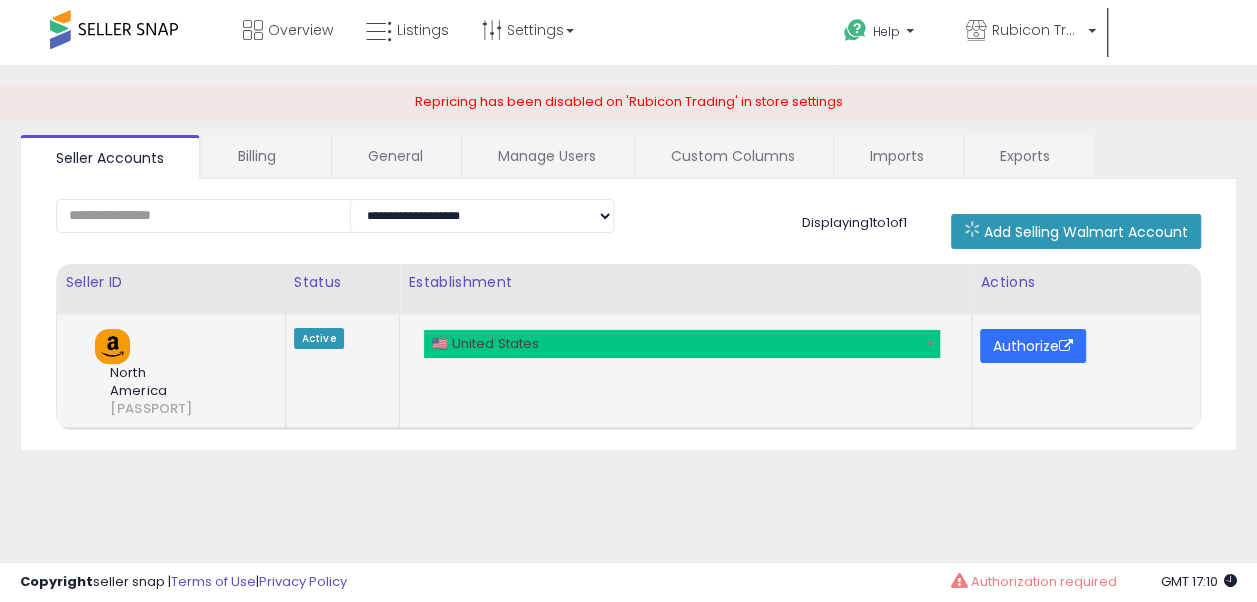 click on "Authorize" at bounding box center (1033, 346) 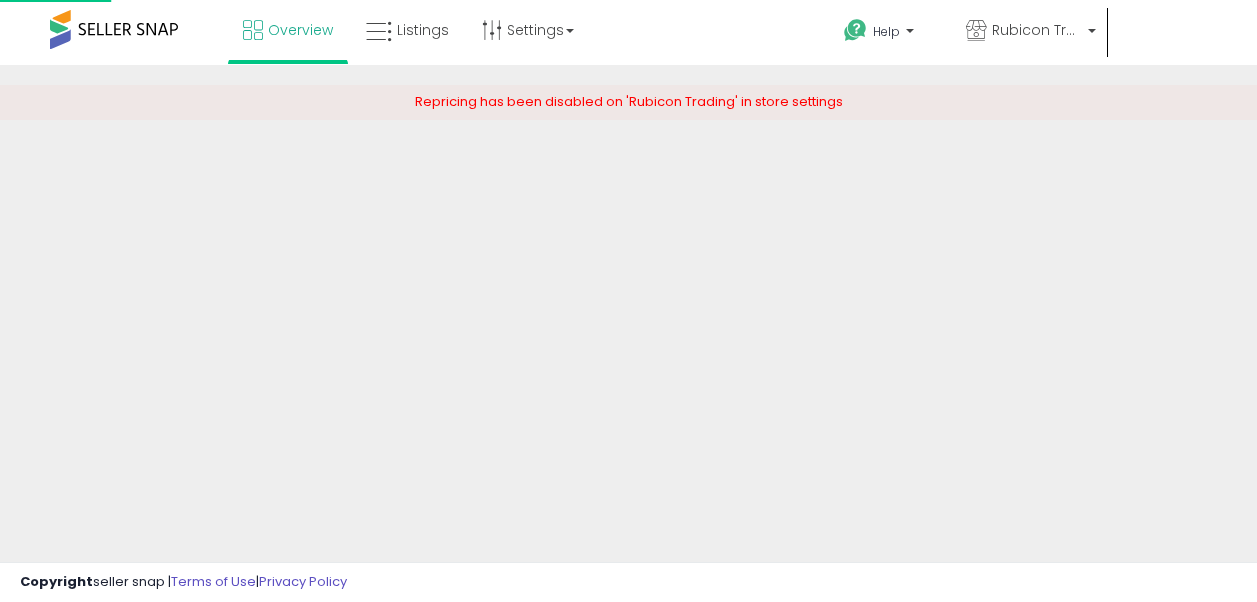 scroll, scrollTop: 0, scrollLeft: 0, axis: both 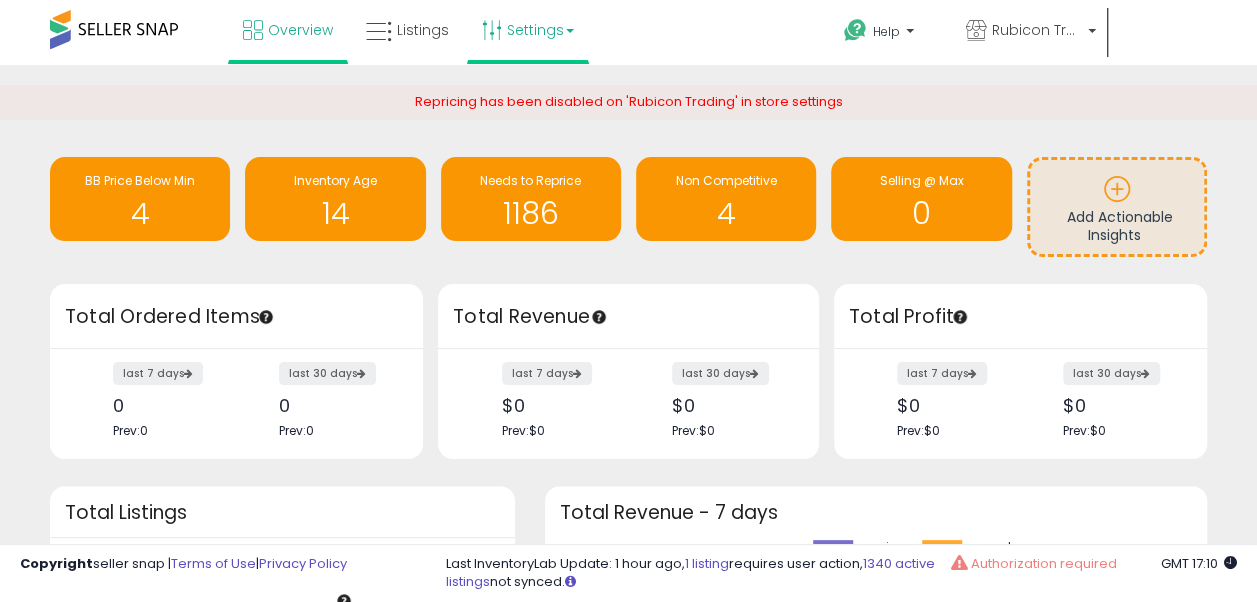 click on "Settings" at bounding box center [528, 30] 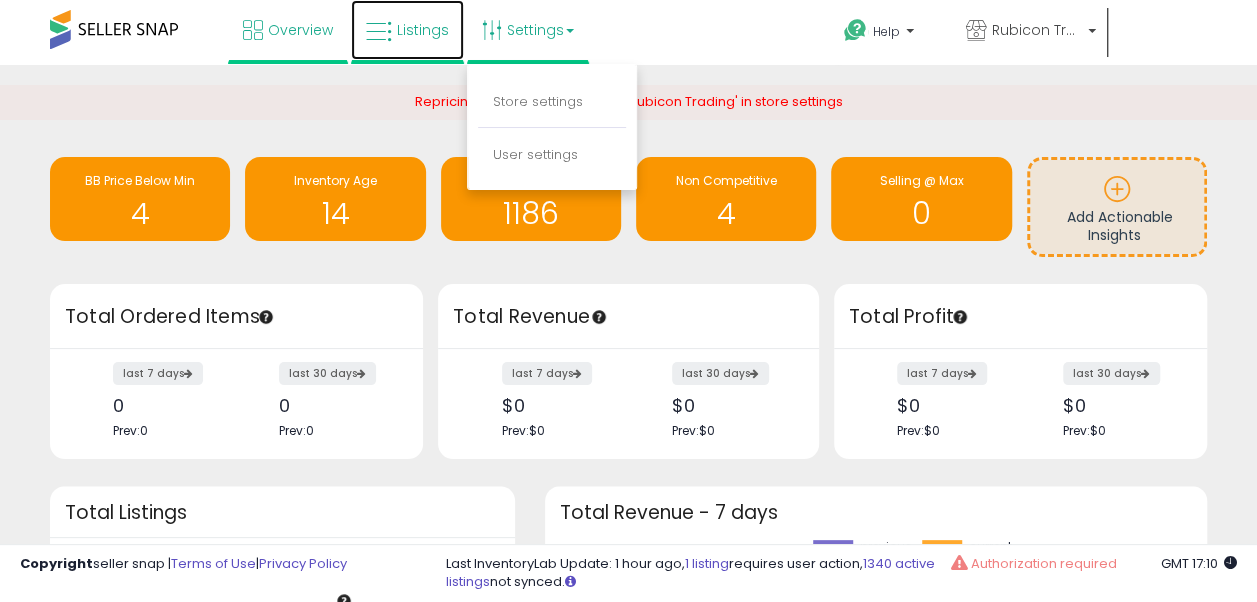 click on "Listings" at bounding box center [423, 30] 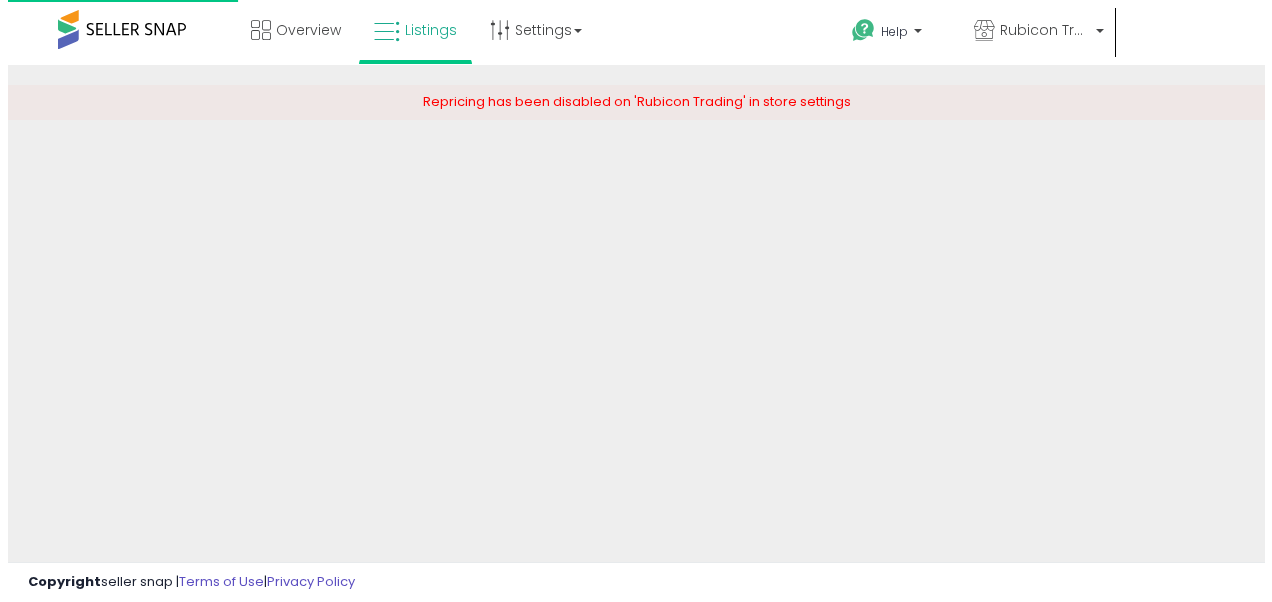 scroll, scrollTop: 0, scrollLeft: 0, axis: both 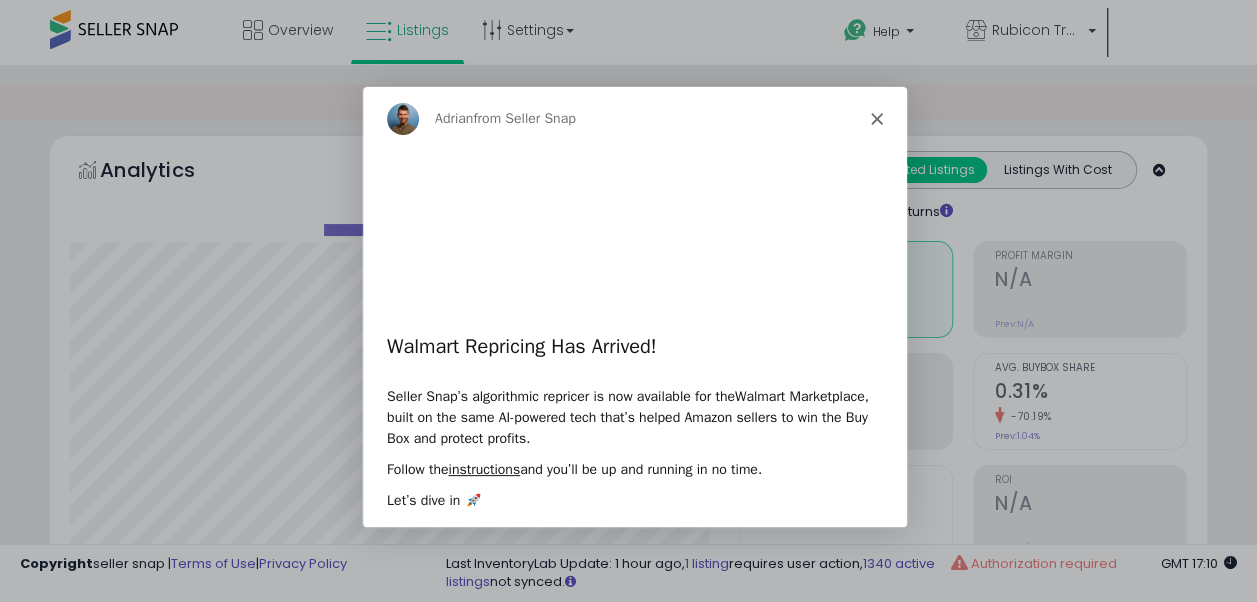 click 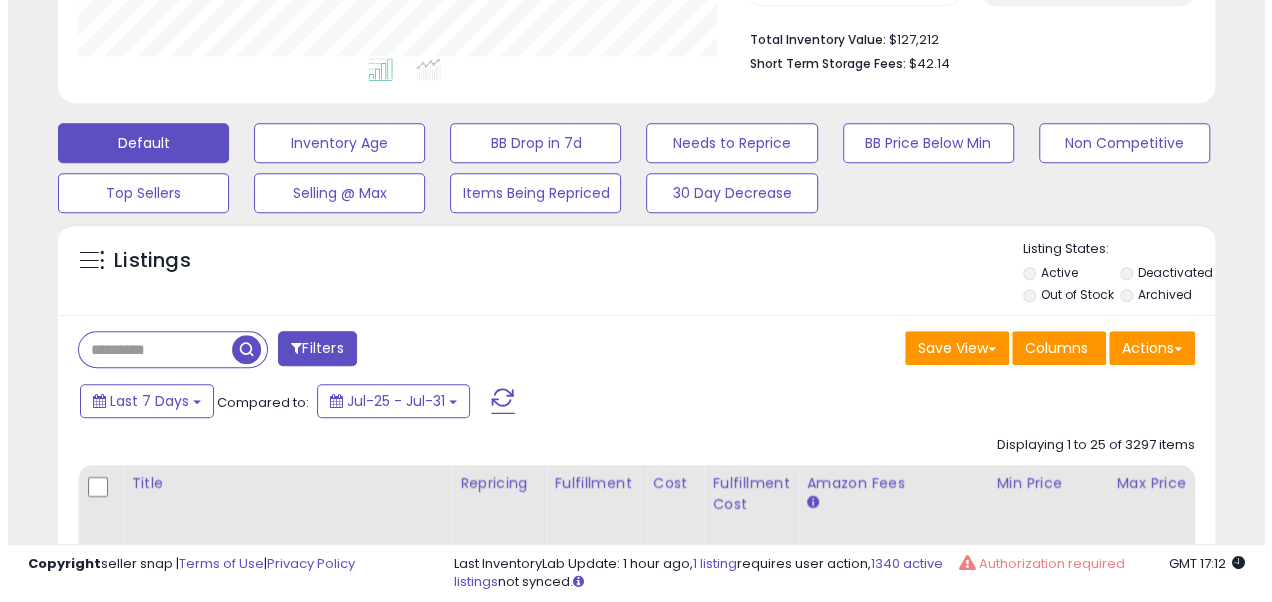 scroll, scrollTop: 600, scrollLeft: 0, axis: vertical 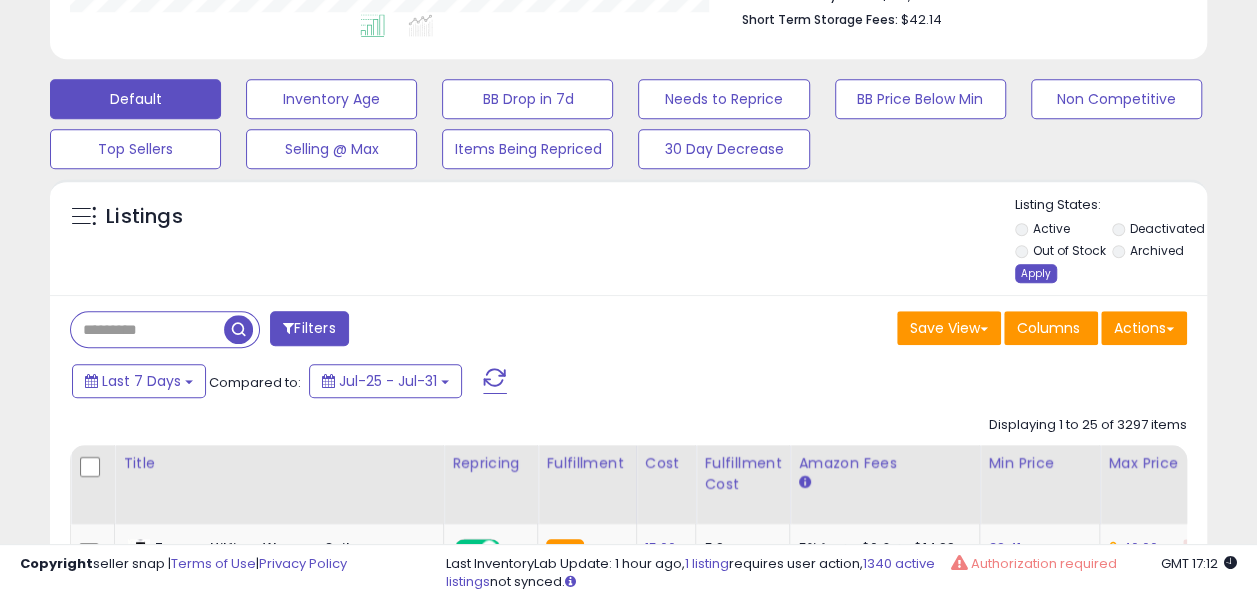 click on "Apply" at bounding box center (1036, 273) 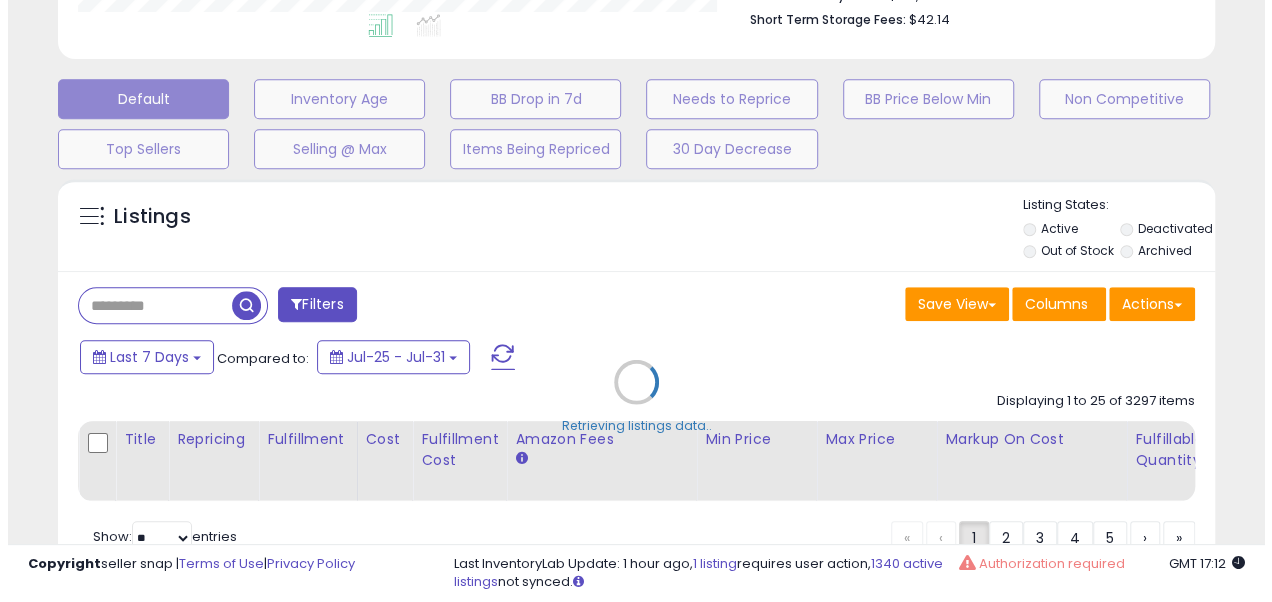 scroll, scrollTop: 999590, scrollLeft: 999322, axis: both 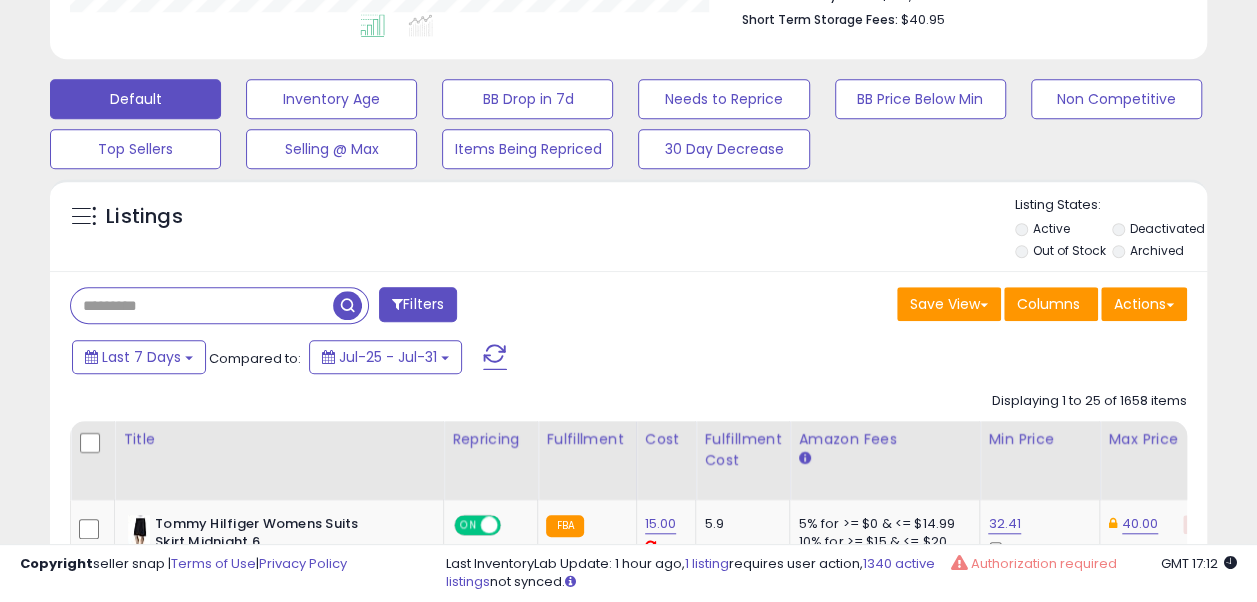 paste on "**********" 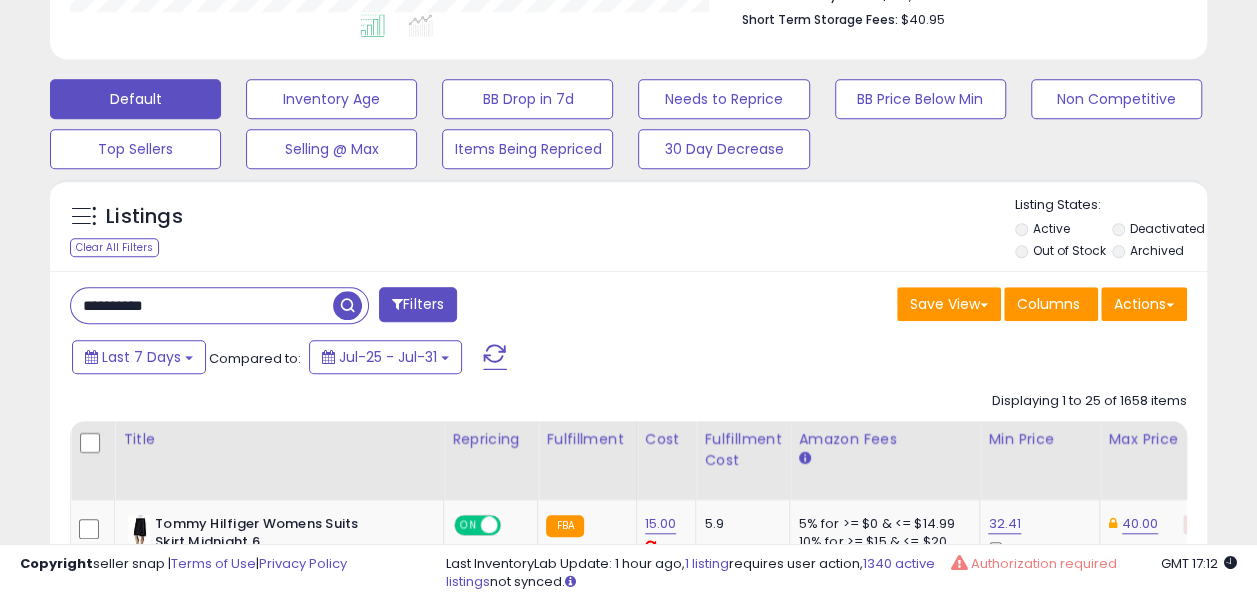 type on "**********" 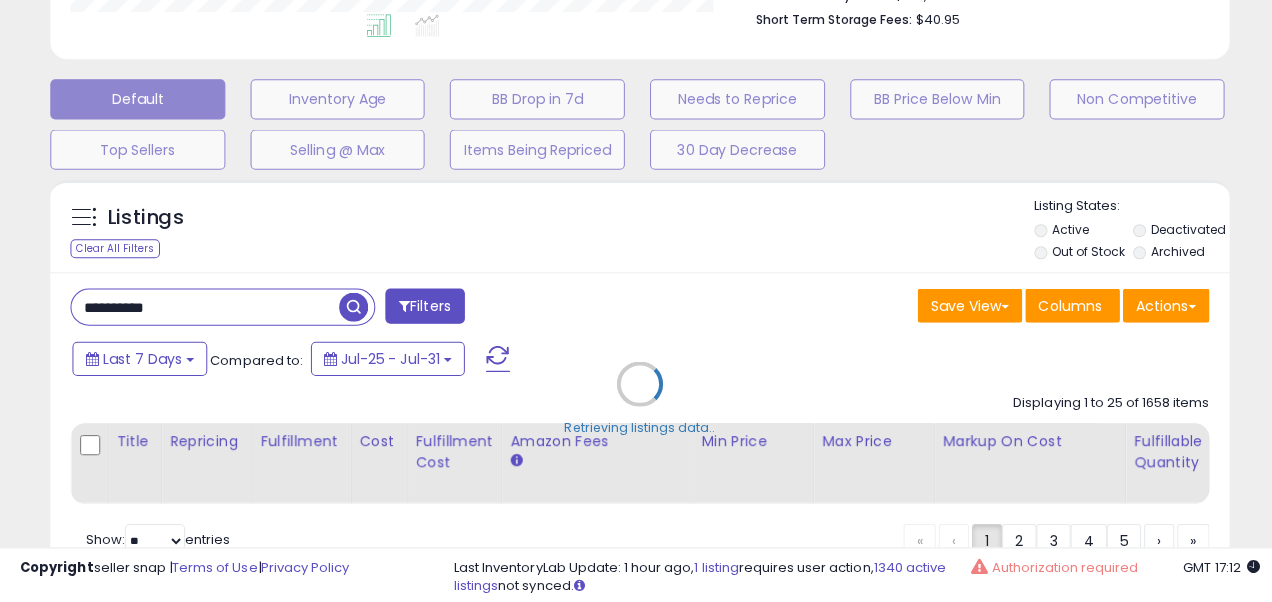 scroll, scrollTop: 999590, scrollLeft: 999331, axis: both 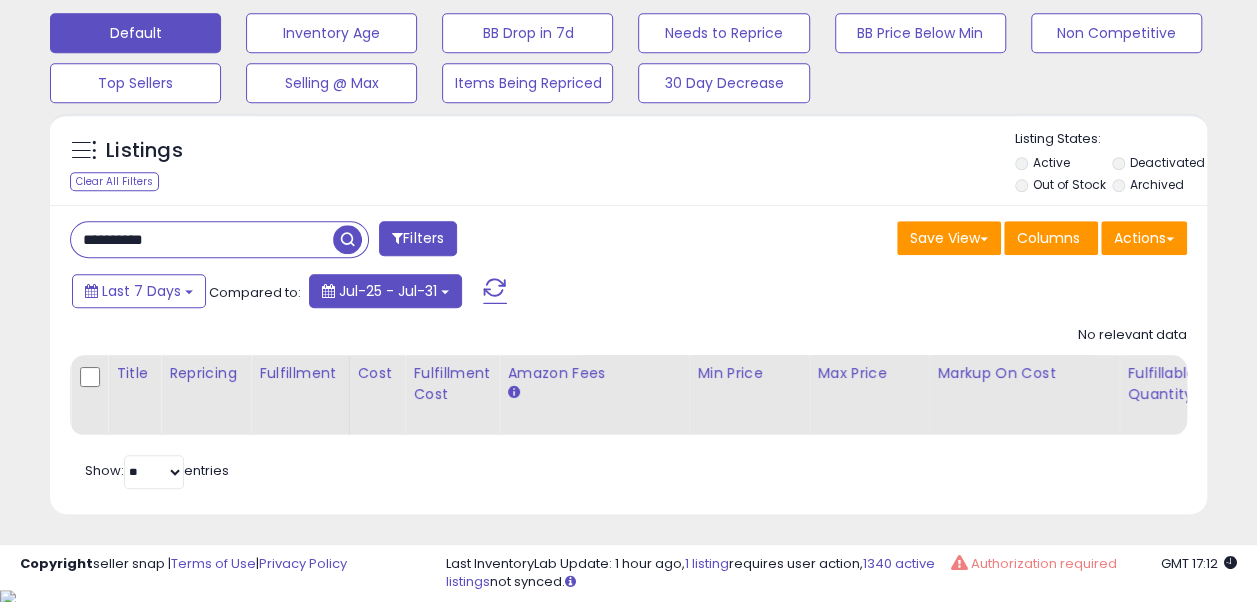 click at bounding box center (328, 291) 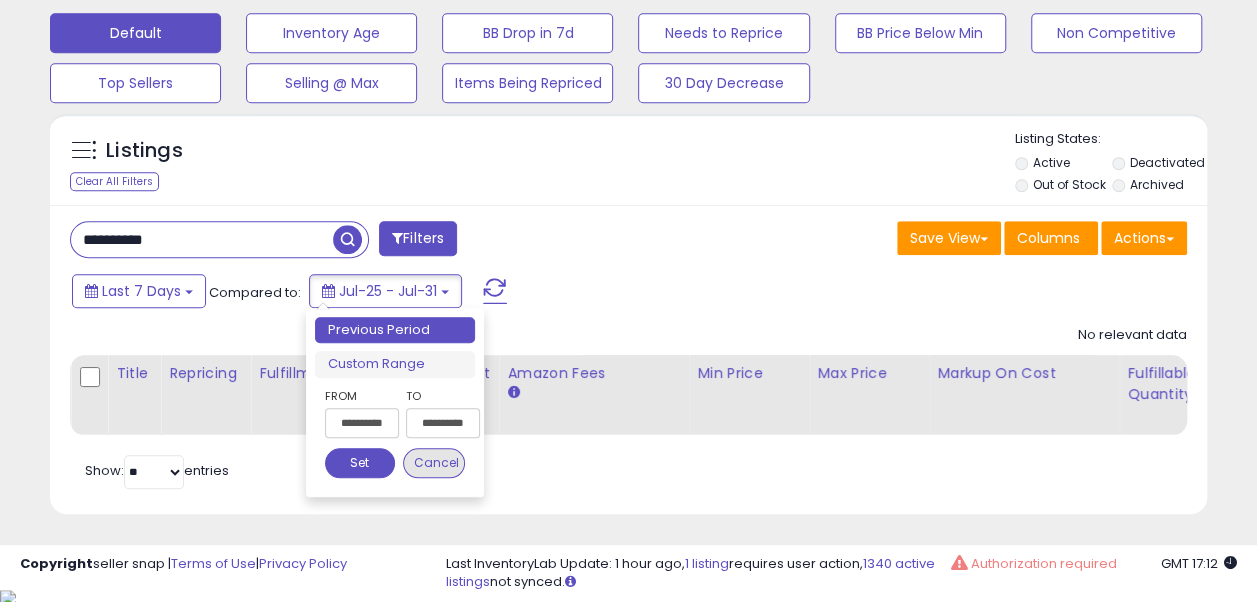 click on "Cancel" at bounding box center (434, 463) 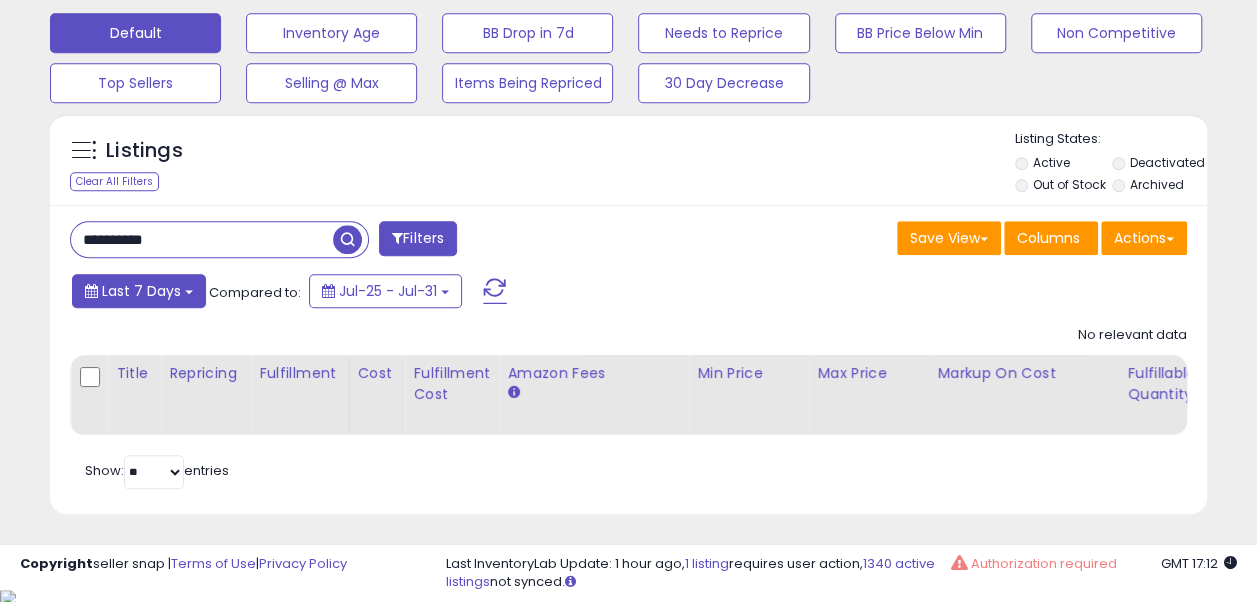 click on "Last 7 Days" at bounding box center (139, 291) 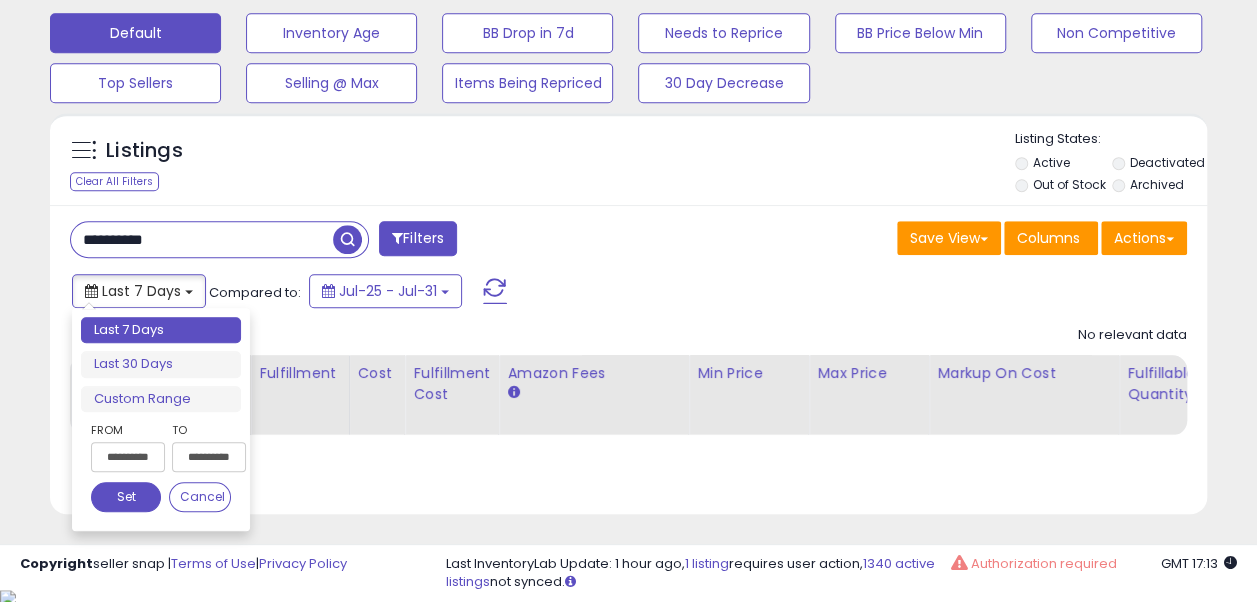 type on "**********" 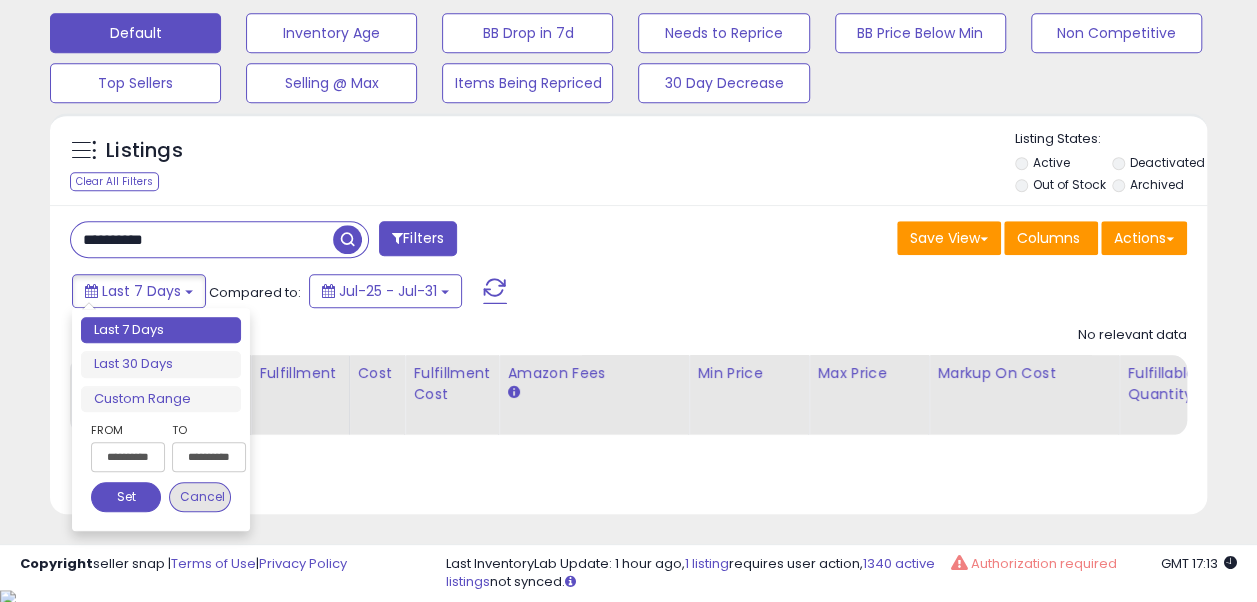 click on "Cancel" at bounding box center (200, 497) 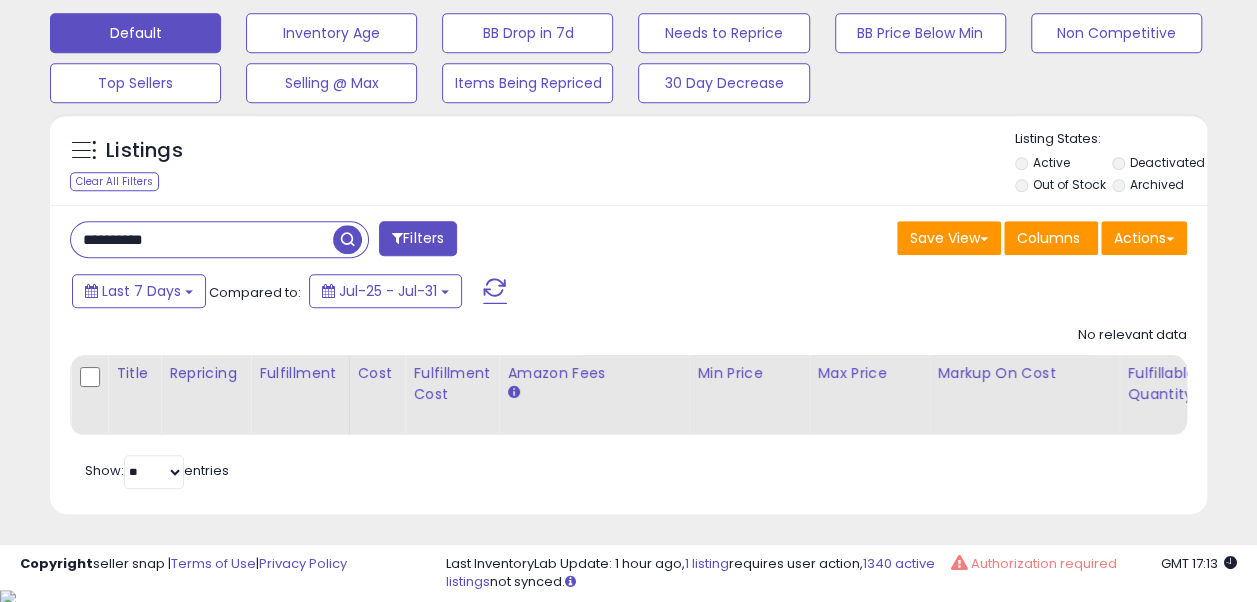 click on "Listings
Clear All Filters
Listing States:" at bounding box center [628, 164] 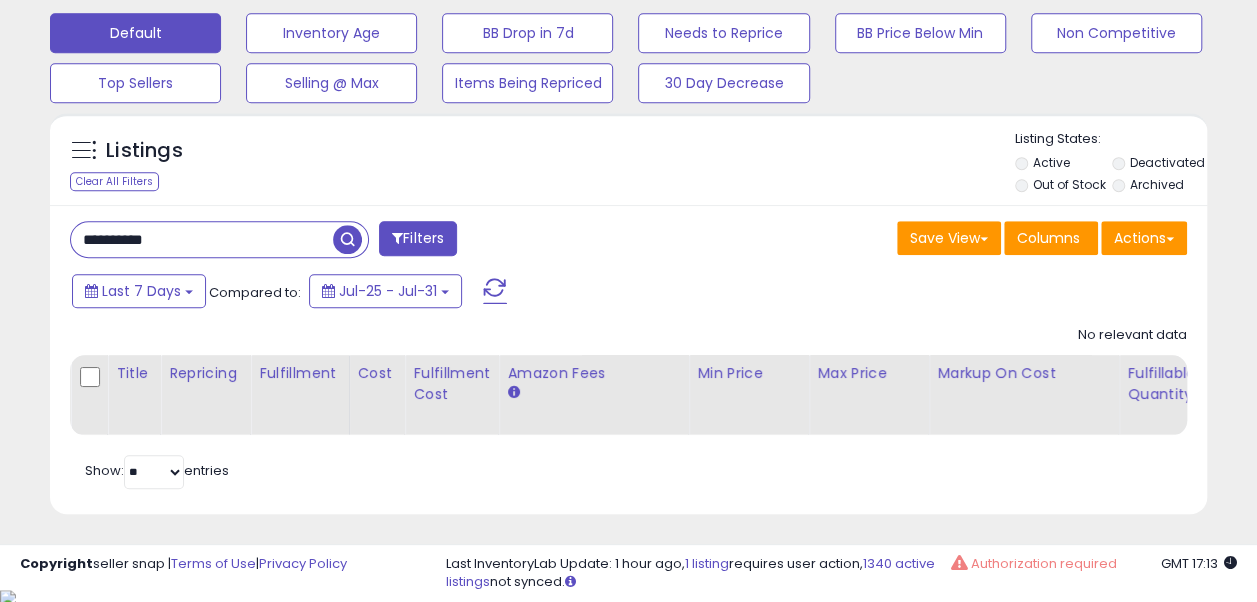 click at bounding box center (83, 150) 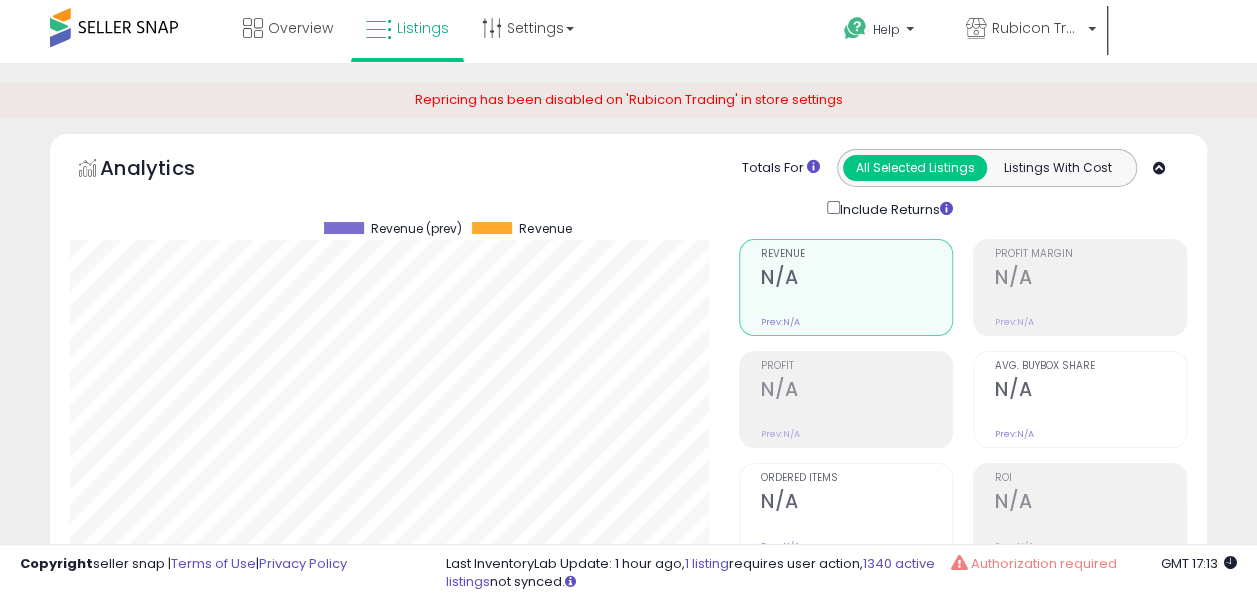 scroll, scrollTop: 0, scrollLeft: 0, axis: both 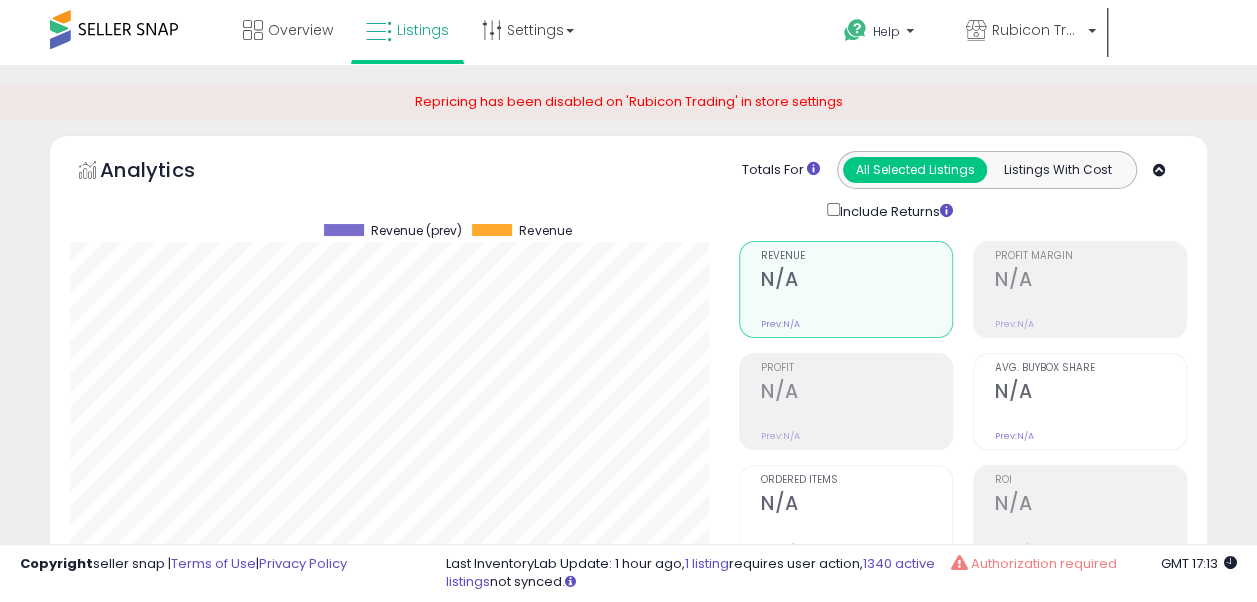 click on "Hi [FIRST]" at bounding box center [884, 75] 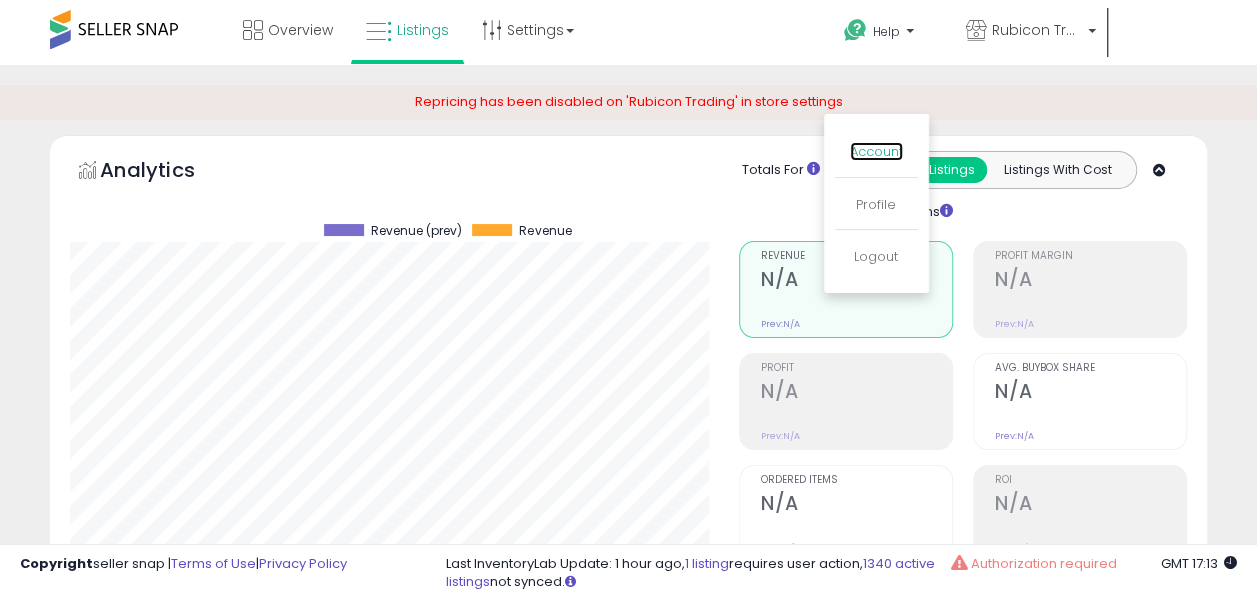 click on "Account" at bounding box center (876, 151) 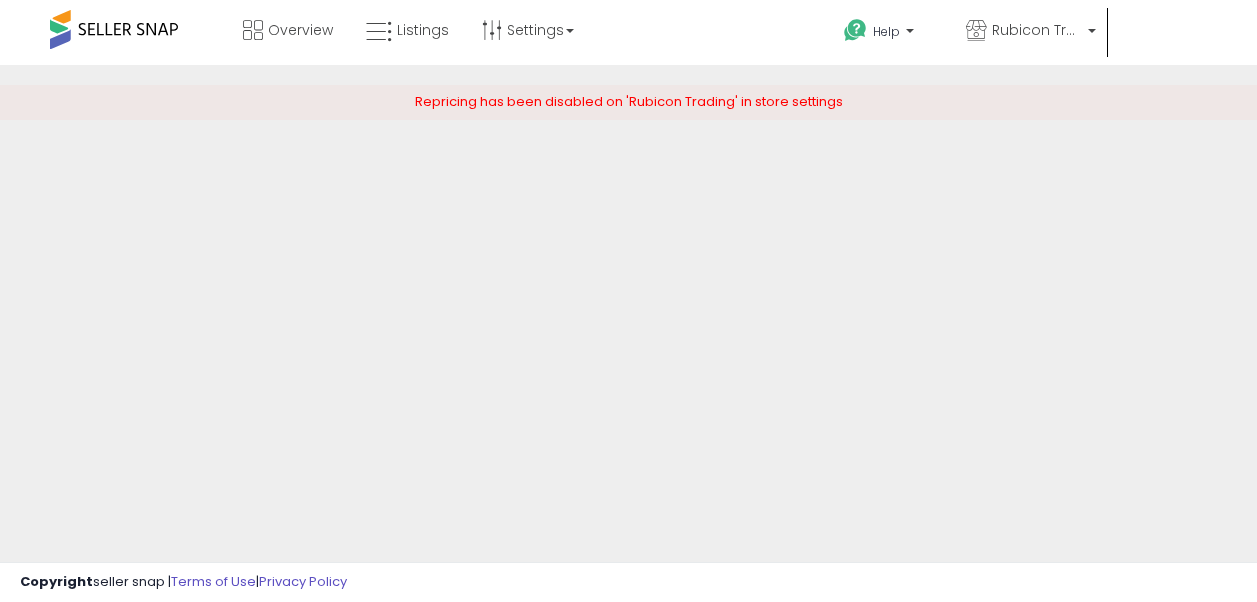 scroll, scrollTop: 0, scrollLeft: 0, axis: both 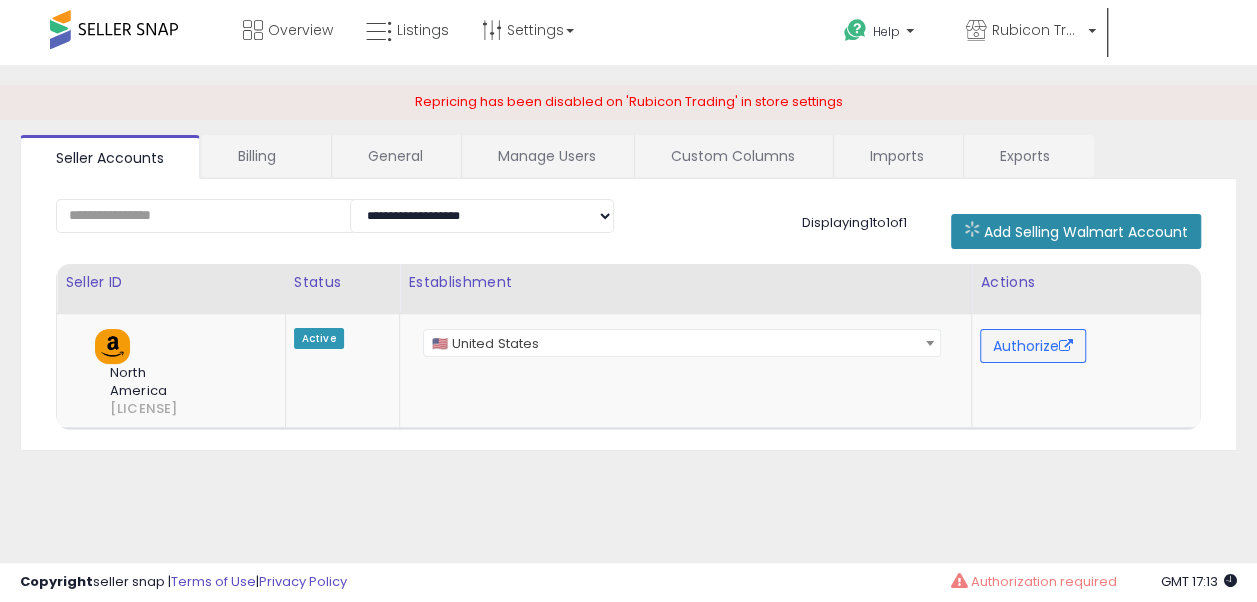 click on "Add Selling Walmart Account" at bounding box center [1086, 232] 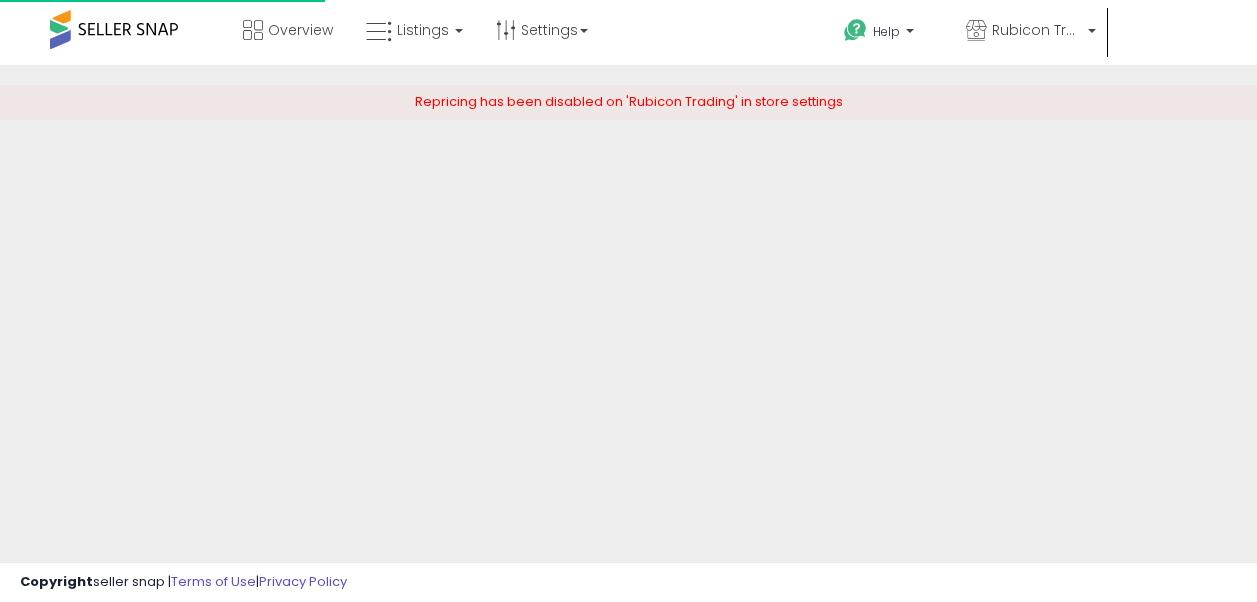 scroll, scrollTop: 0, scrollLeft: 0, axis: both 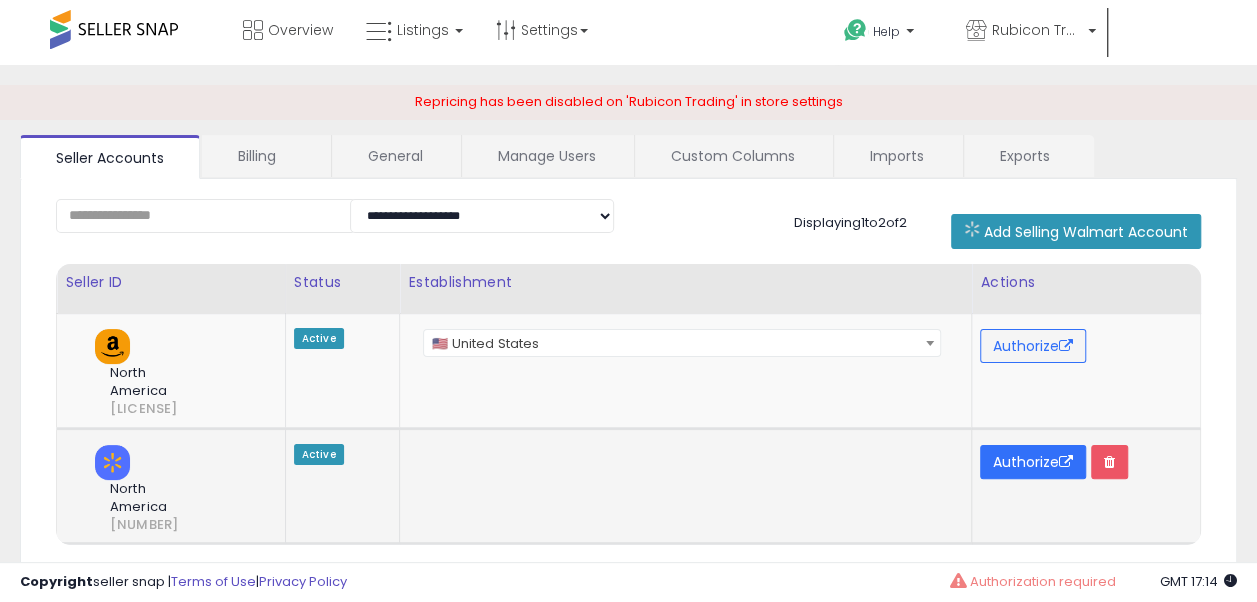 click at bounding box center [1066, 462] 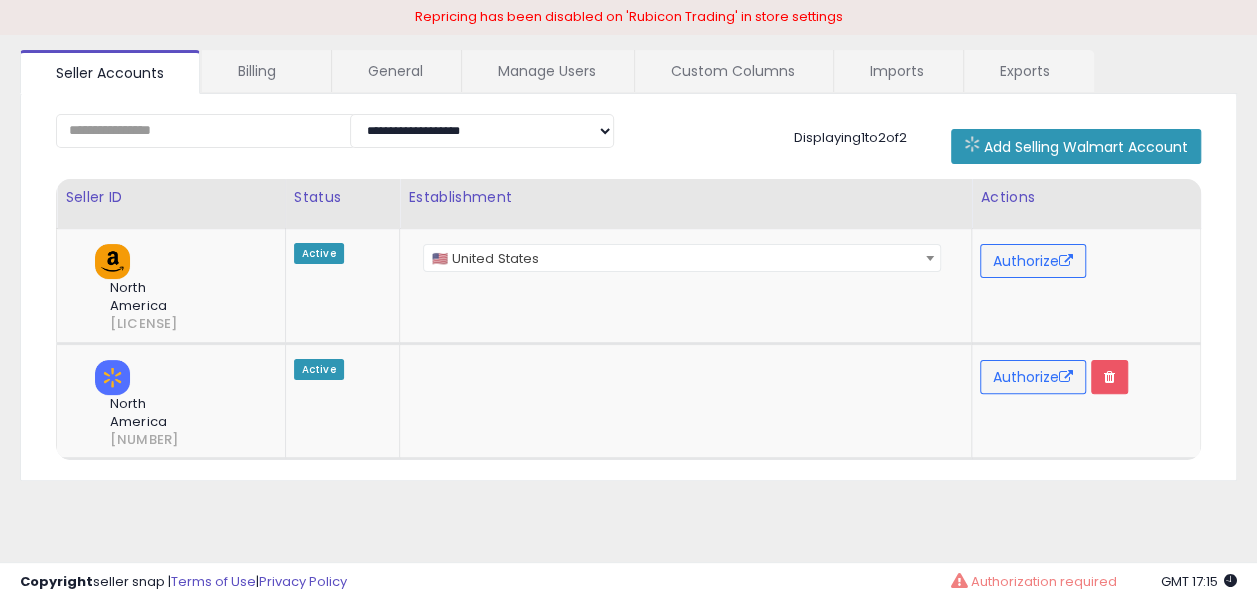 scroll, scrollTop: 0, scrollLeft: 0, axis: both 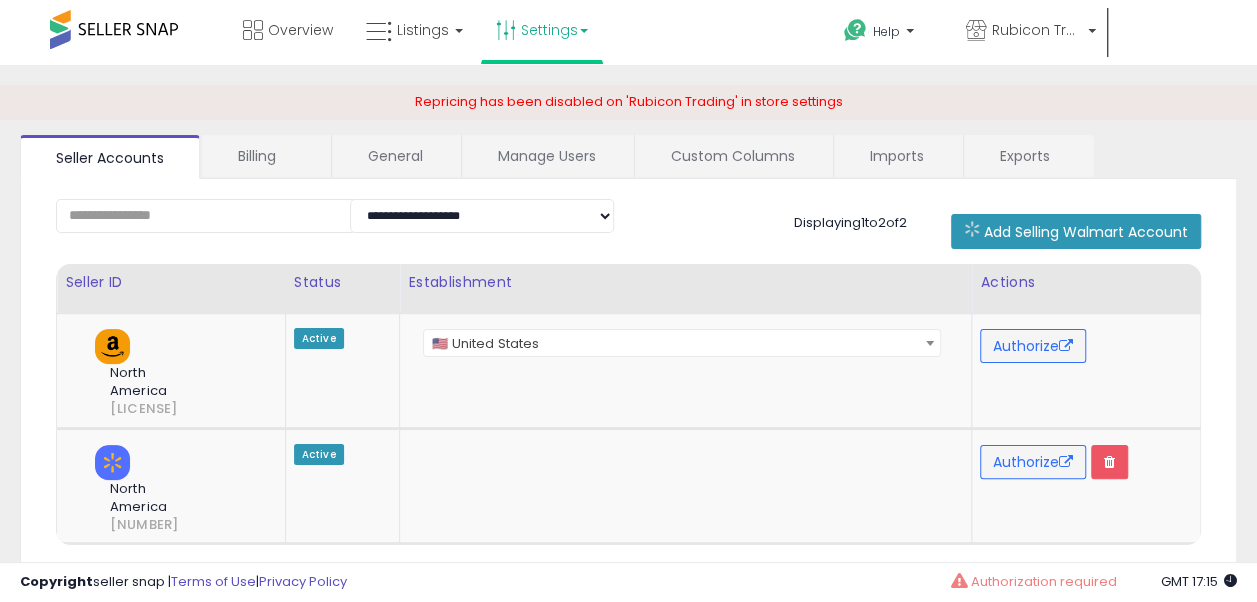click on "Settings" at bounding box center (542, 30) 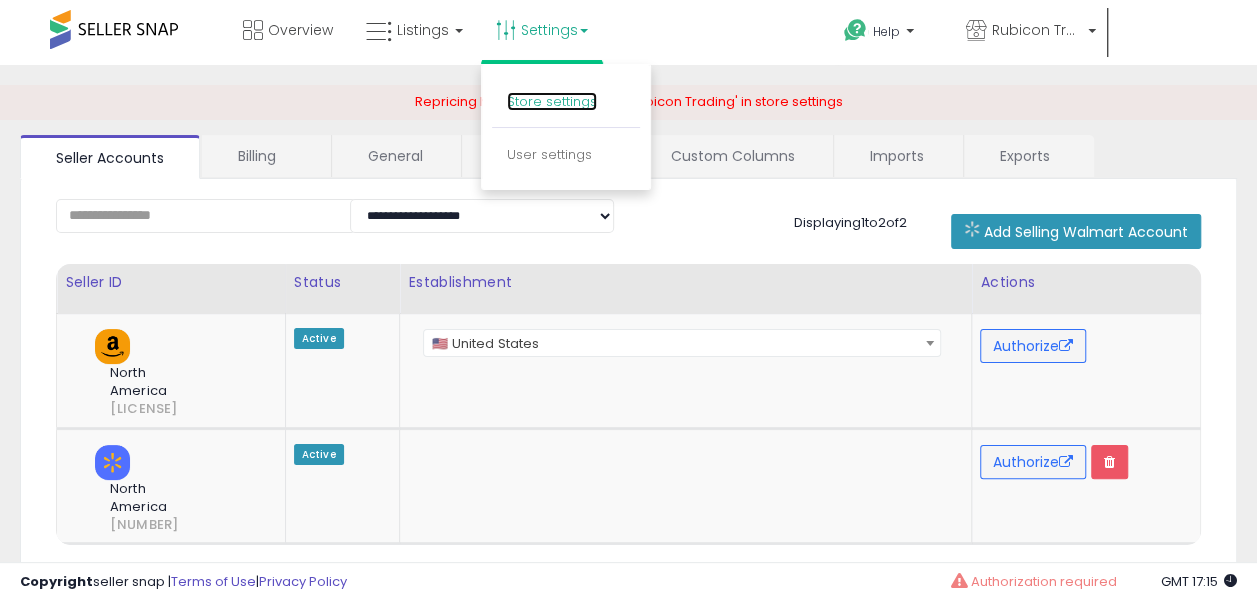 click on "Store
settings" at bounding box center [552, 101] 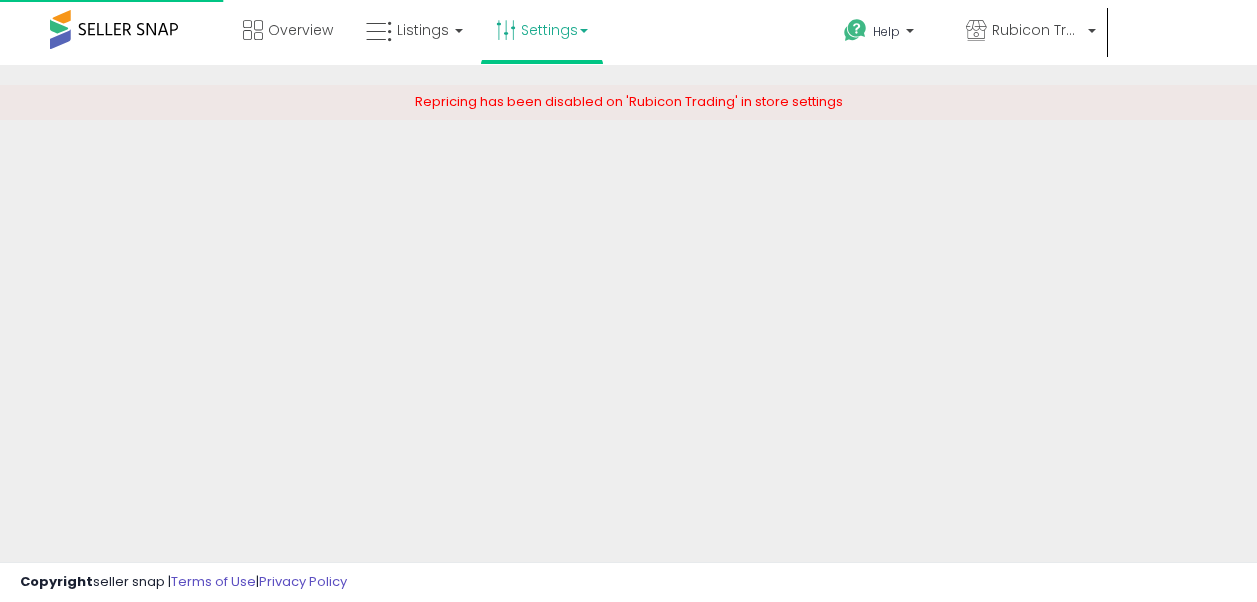 scroll, scrollTop: 0, scrollLeft: 0, axis: both 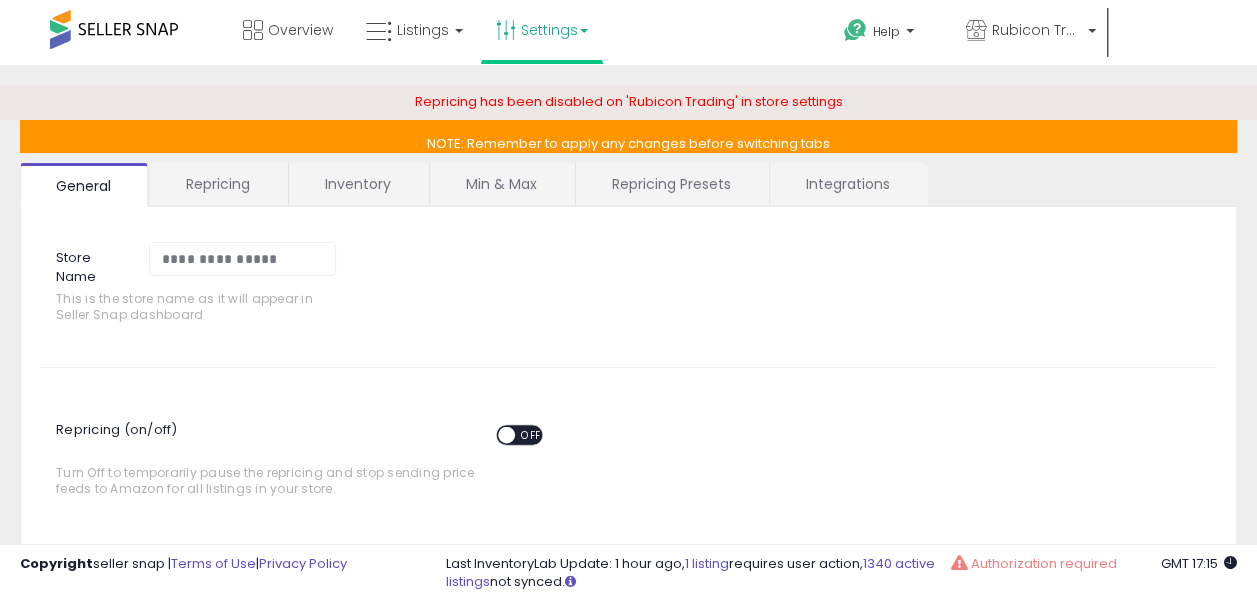 click on "Repricing" at bounding box center [218, 184] 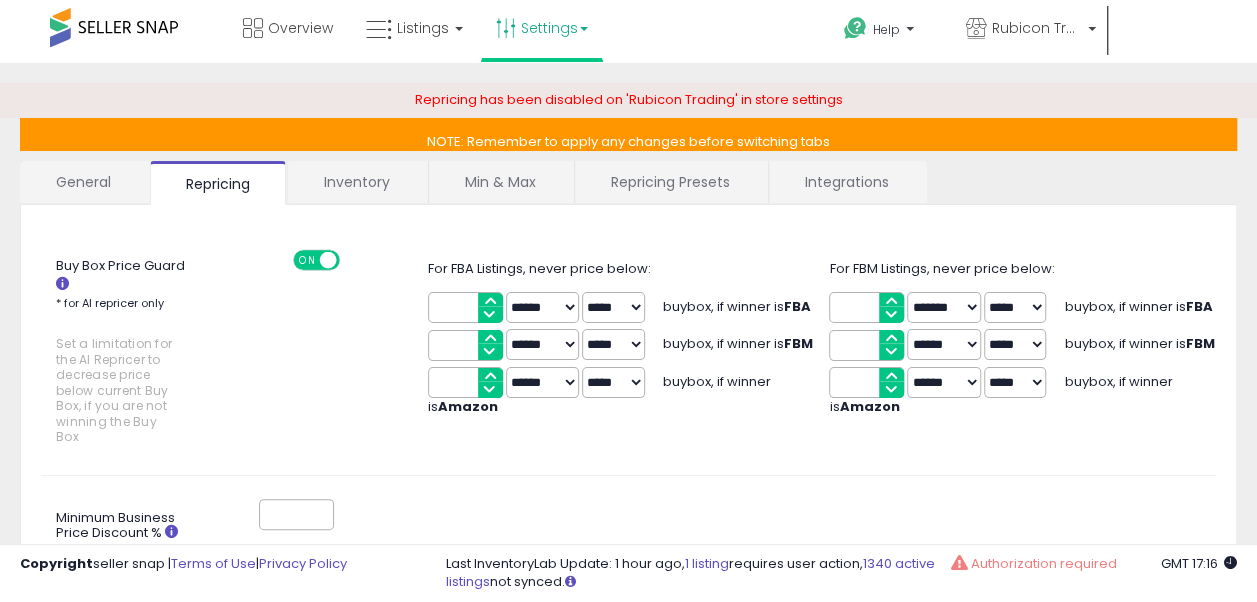 scroll, scrollTop: 0, scrollLeft: 0, axis: both 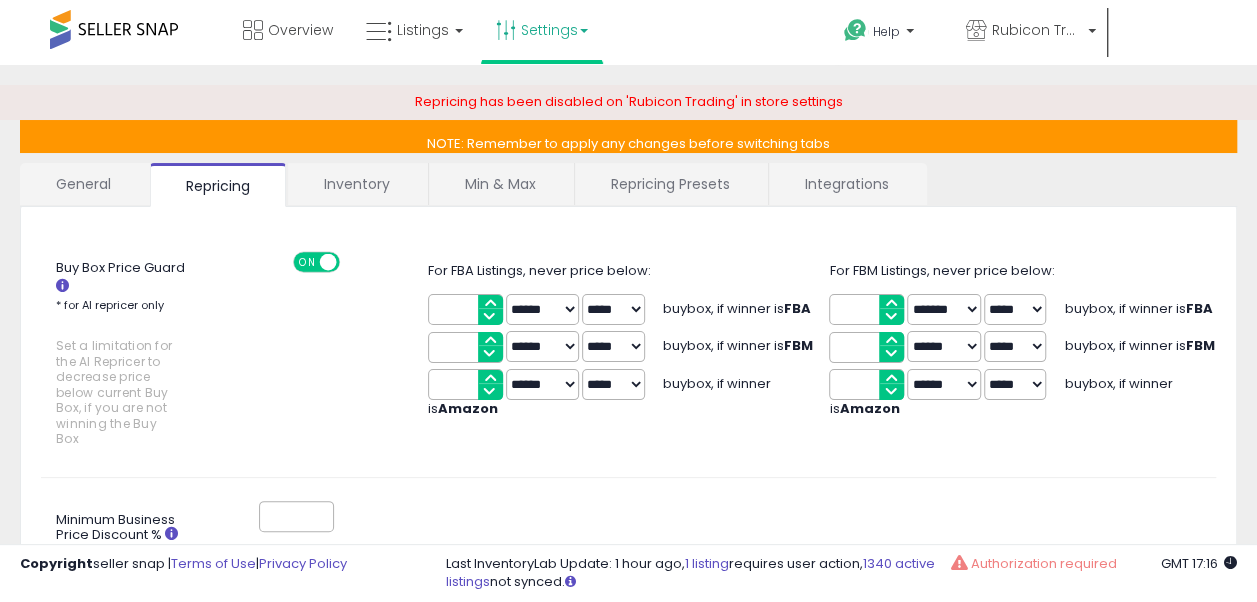 click on "Inventory" at bounding box center [357, 184] 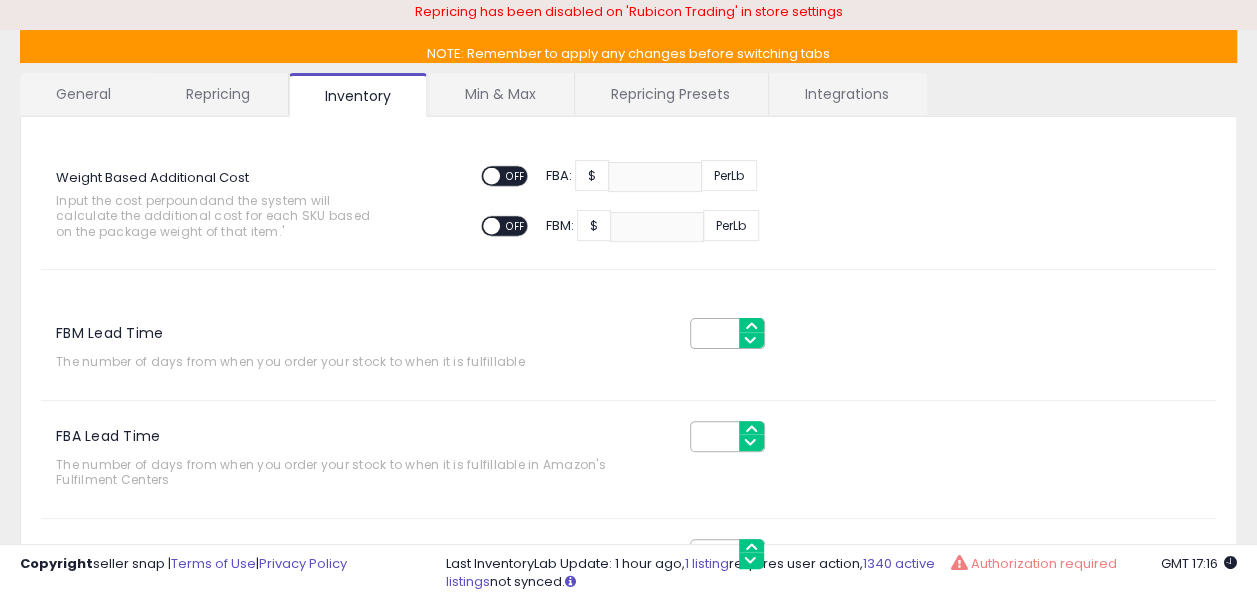scroll, scrollTop: 0, scrollLeft: 0, axis: both 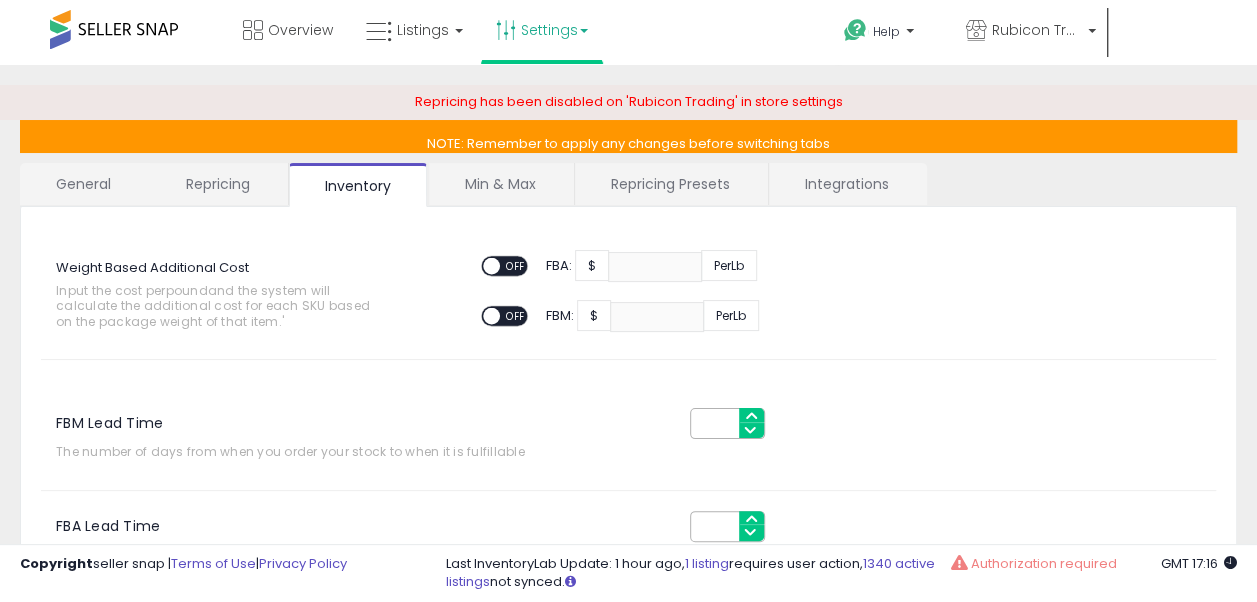 click on "Min & Max" at bounding box center [500, 184] 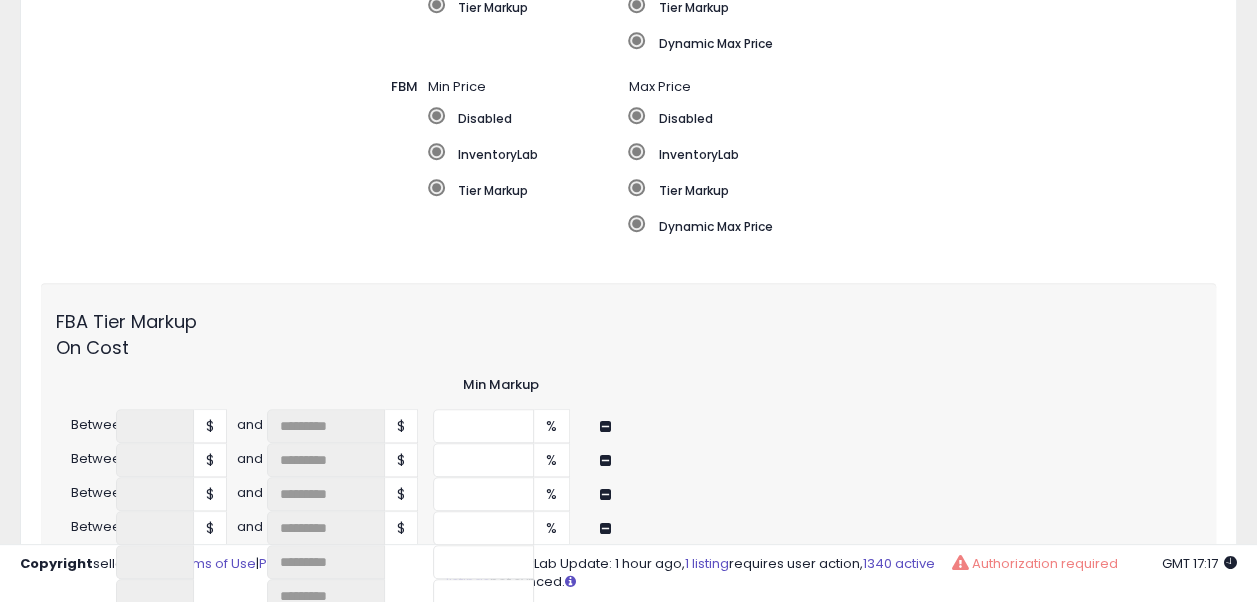 scroll, scrollTop: 0, scrollLeft: 0, axis: both 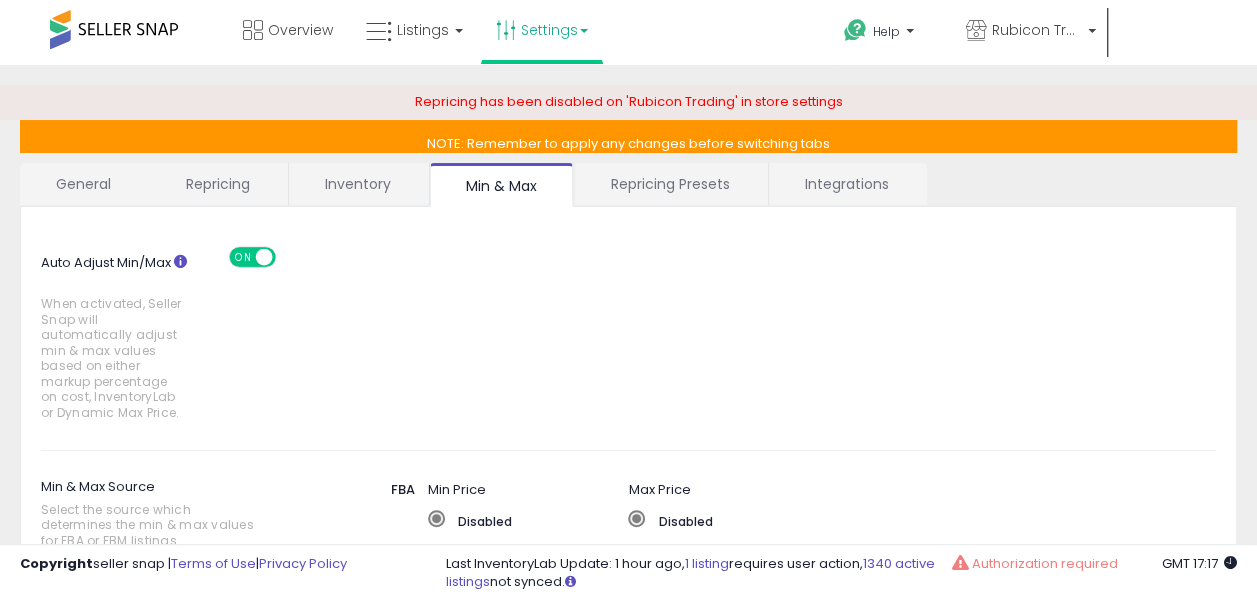 click on "Repricing Presets" at bounding box center (670, 184) 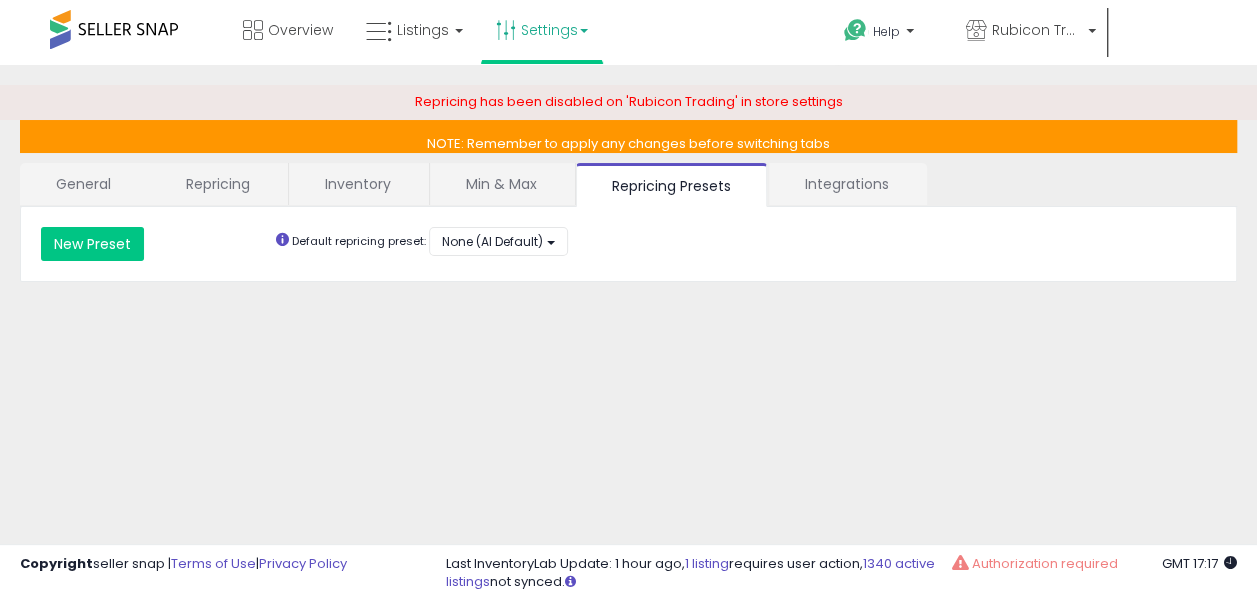 click on "Integrations" at bounding box center [847, 184] 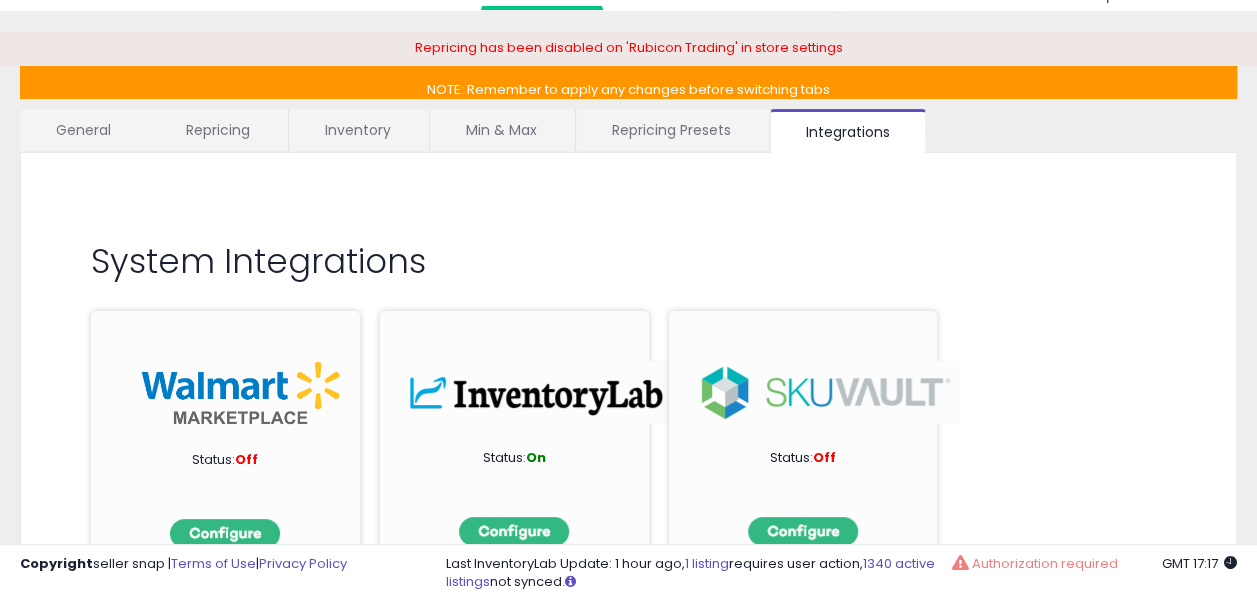 scroll, scrollTop: 100, scrollLeft: 0, axis: vertical 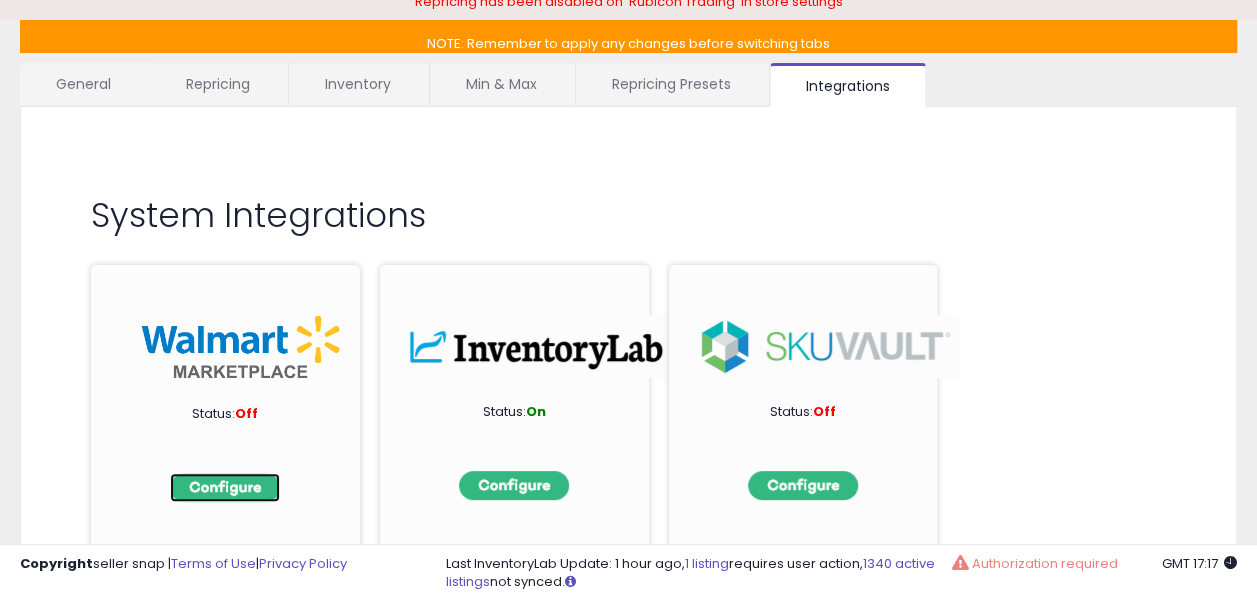 click at bounding box center (225, 487) 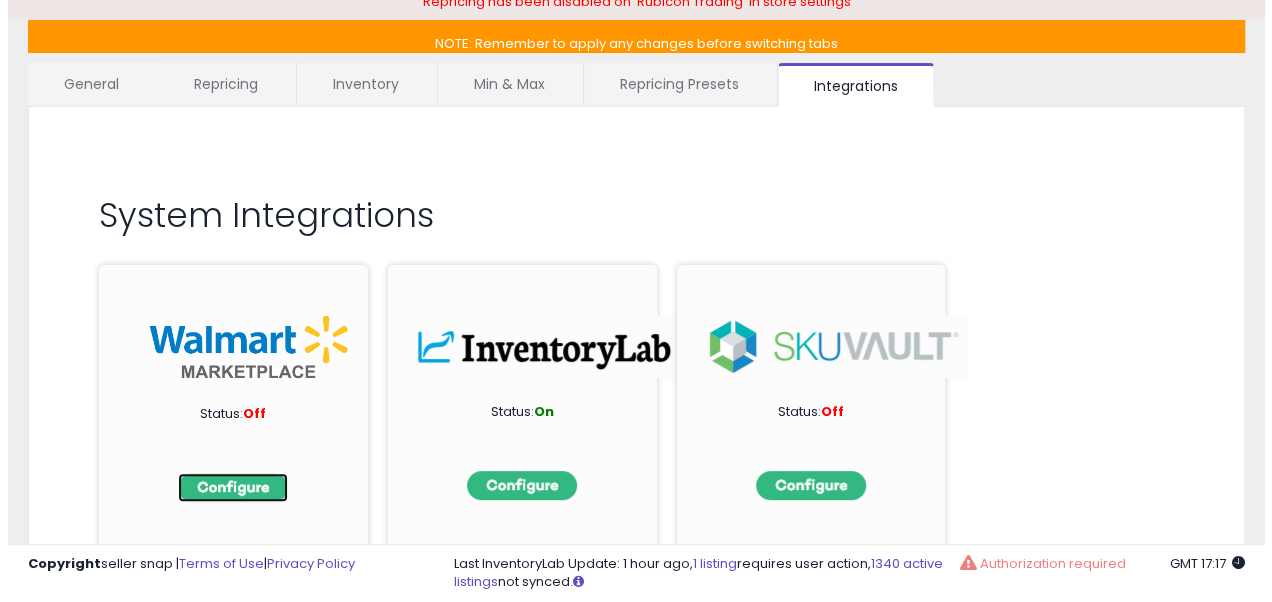 scroll, scrollTop: 0, scrollLeft: 0, axis: both 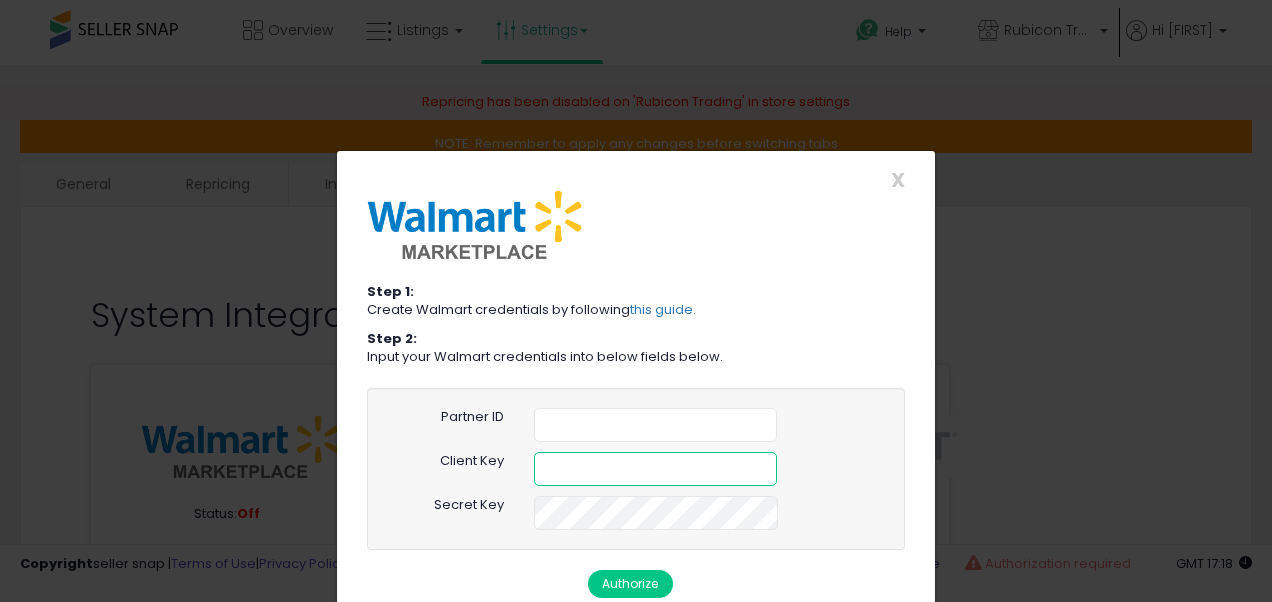 click at bounding box center [655, 469] 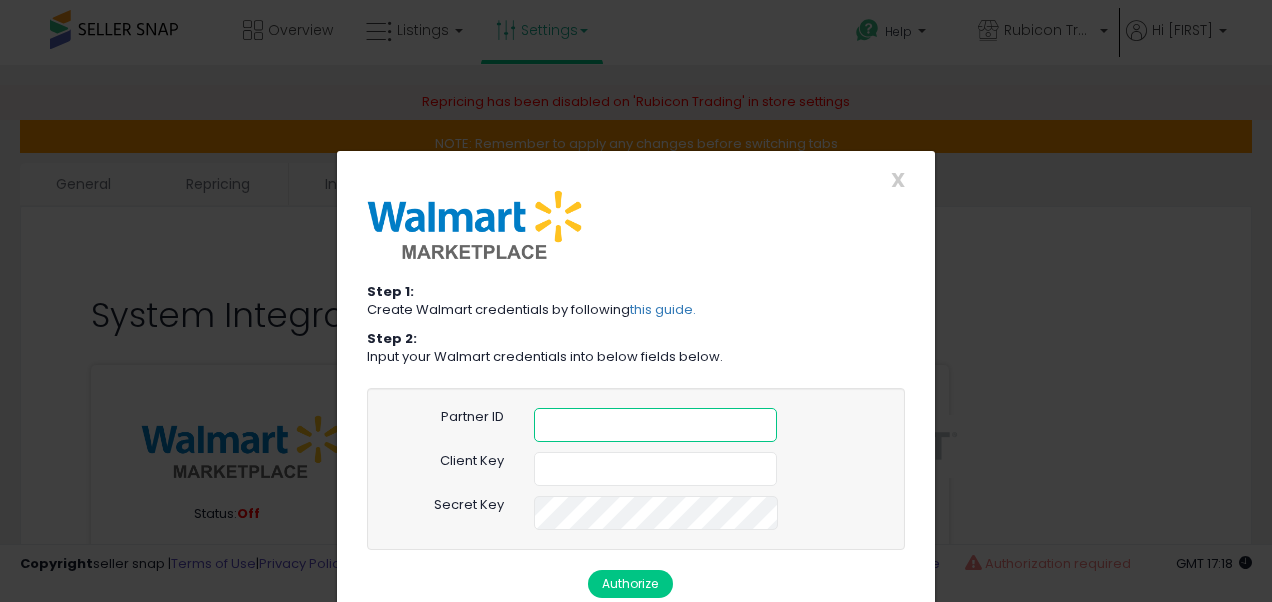 click at bounding box center [655, 425] 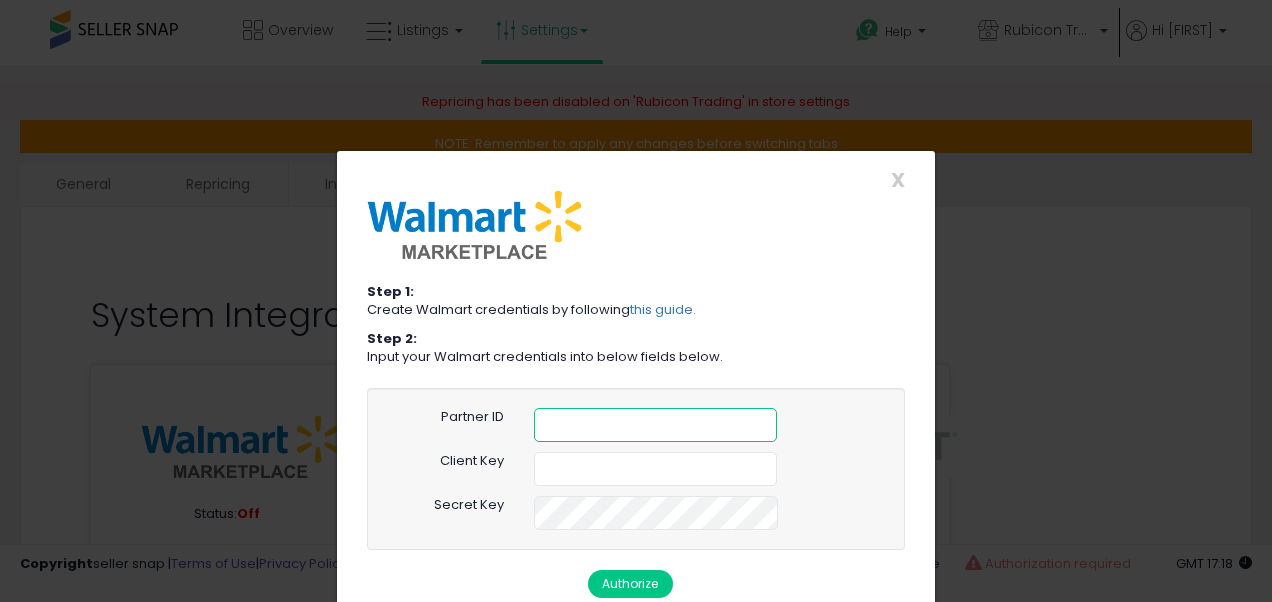 paste on "**********" 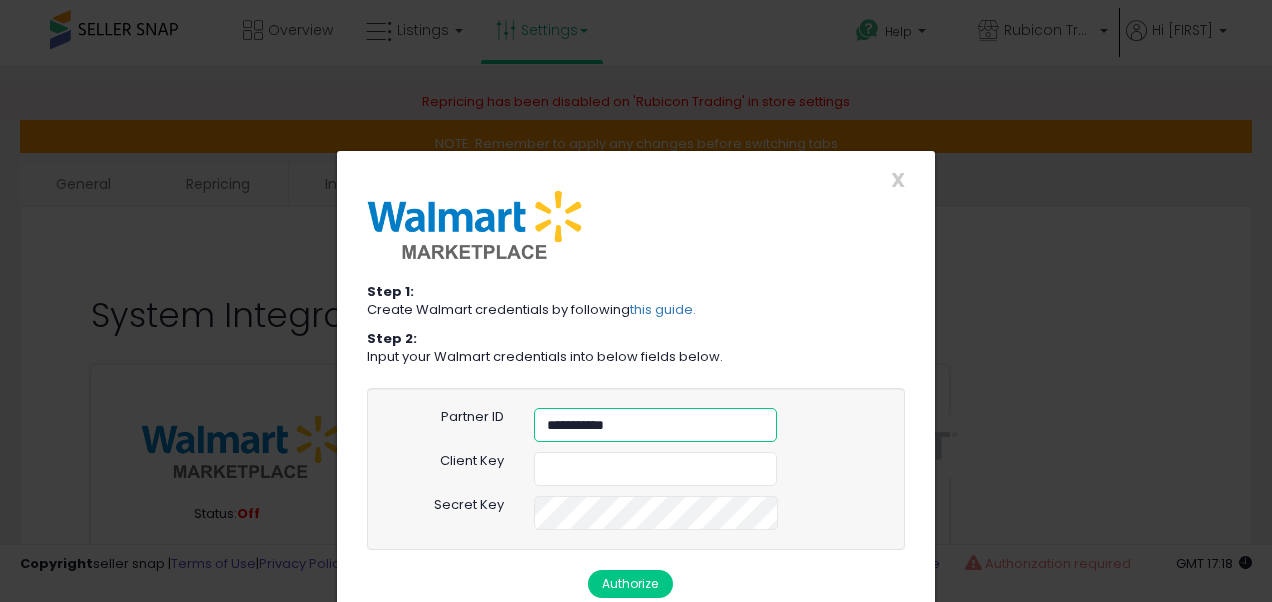 type on "**********" 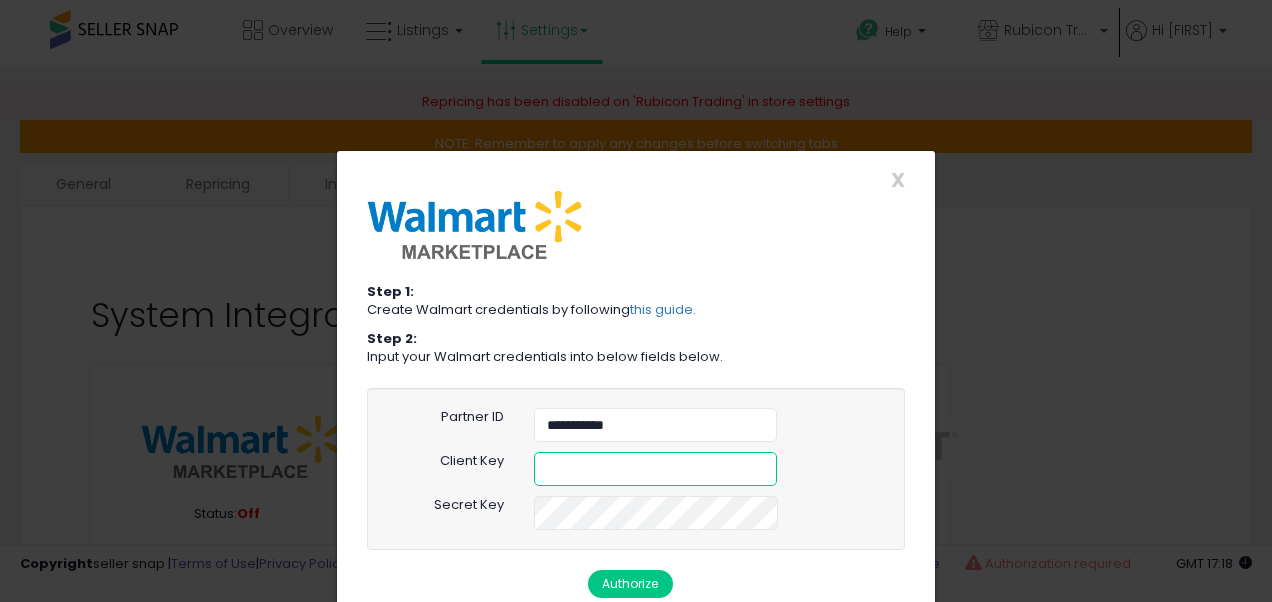 click at bounding box center [655, 469] 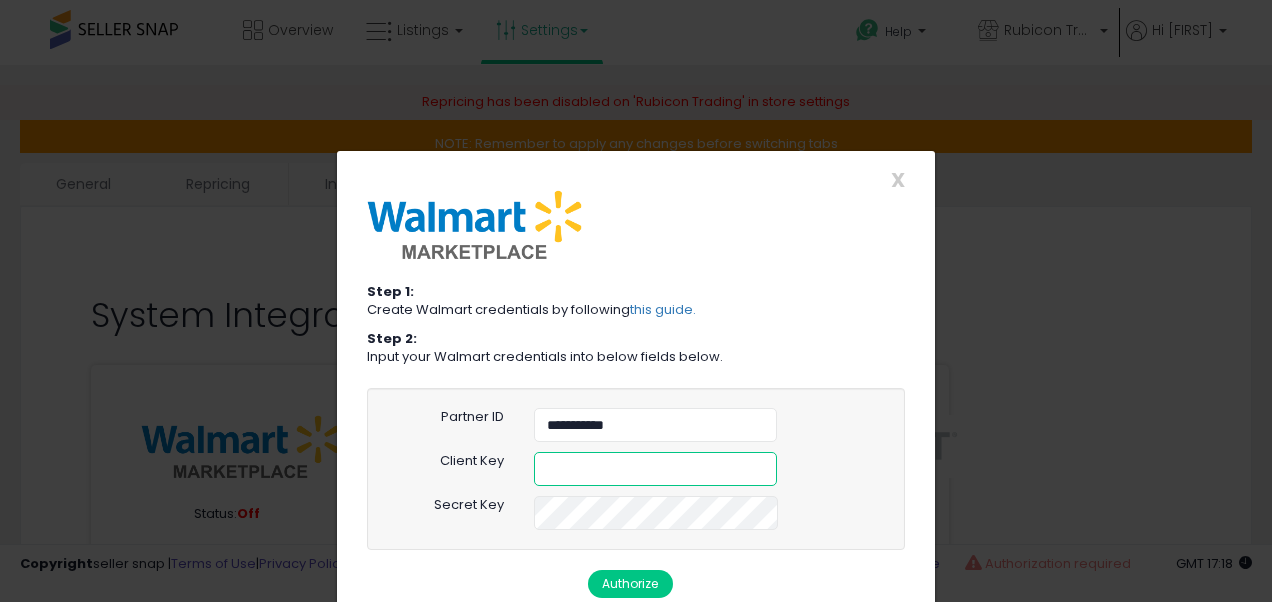 paste on "**********" 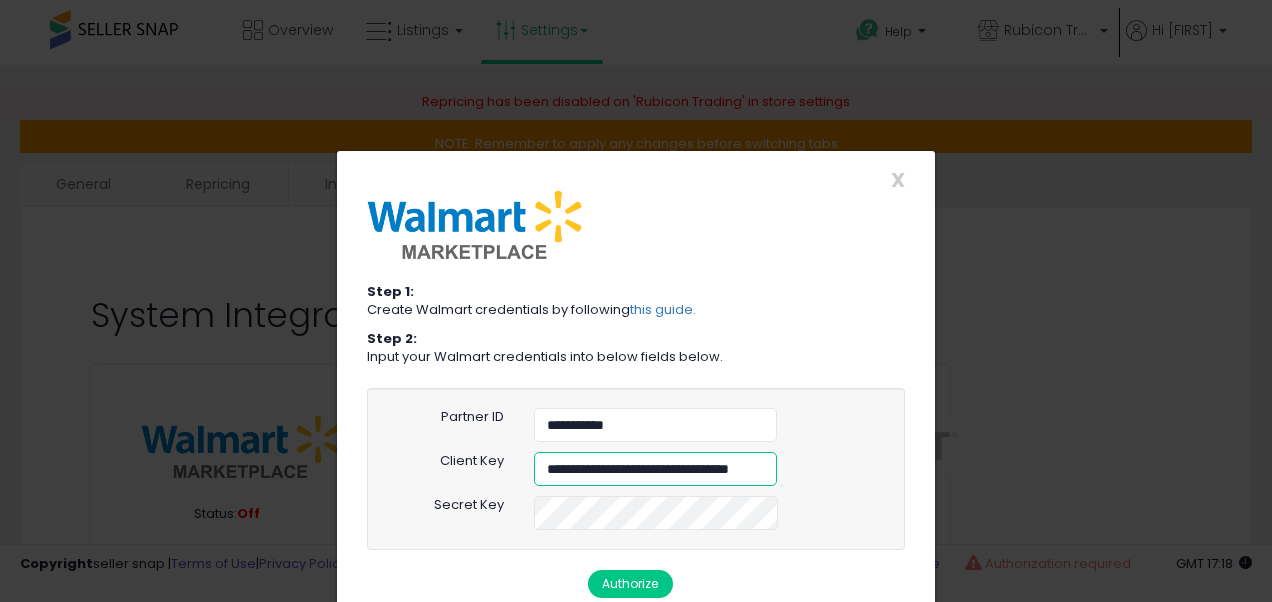 scroll, scrollTop: 0, scrollLeft: 82, axis: horizontal 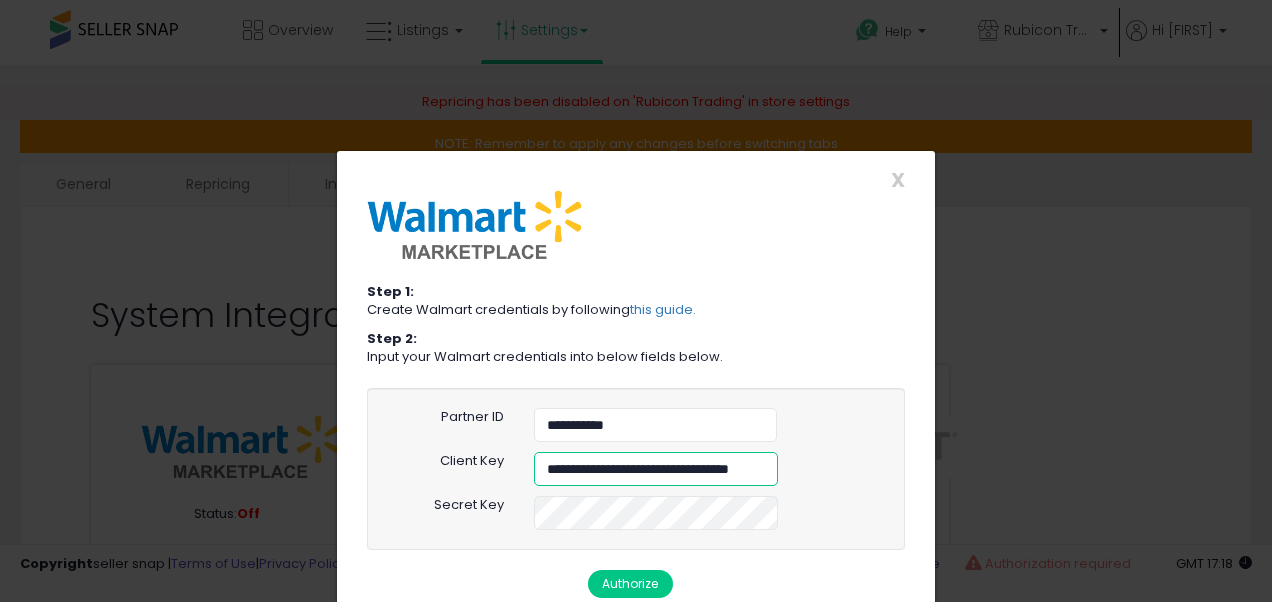 type on "**********" 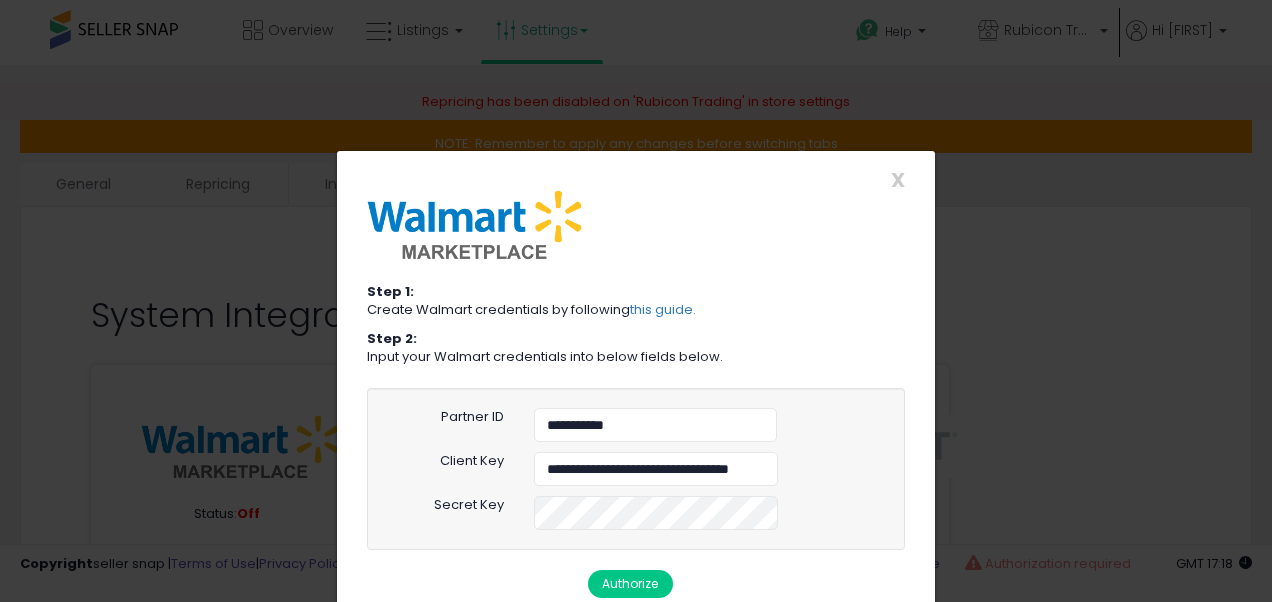 scroll, scrollTop: 0, scrollLeft: 0, axis: both 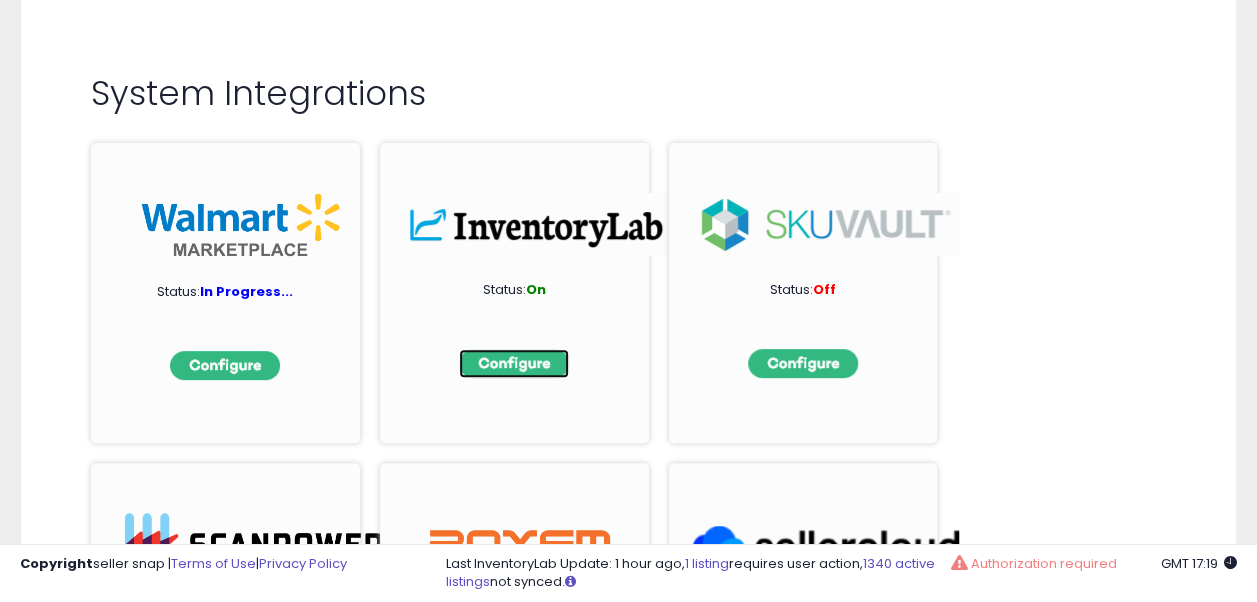 click at bounding box center (514, 363) 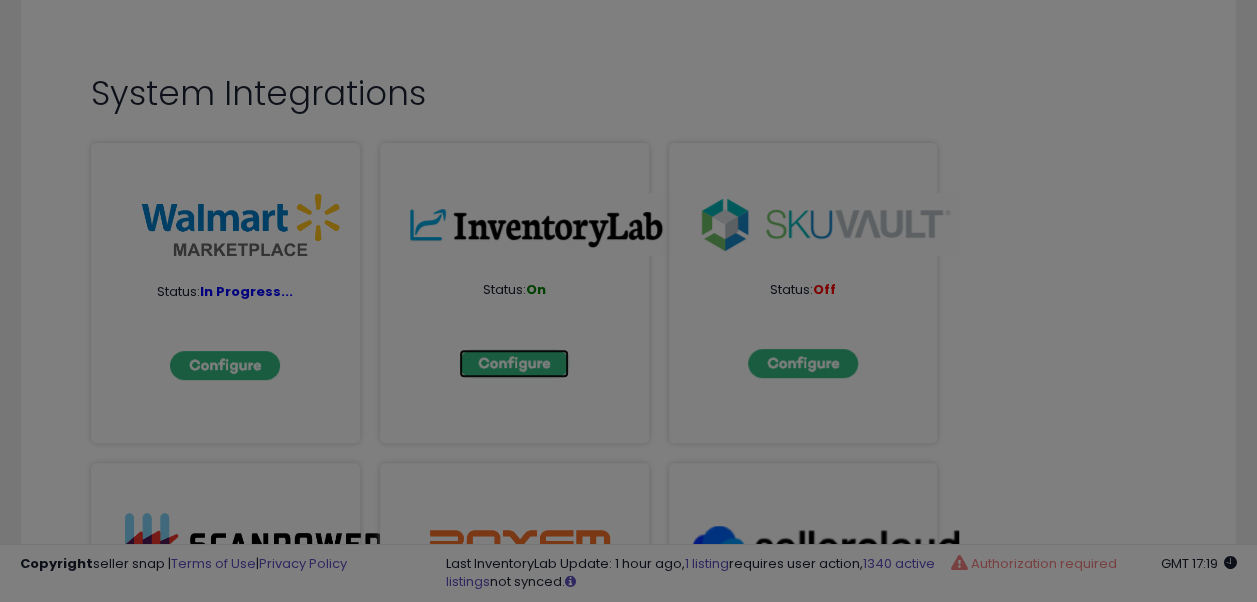 scroll, scrollTop: 0, scrollLeft: 0, axis: both 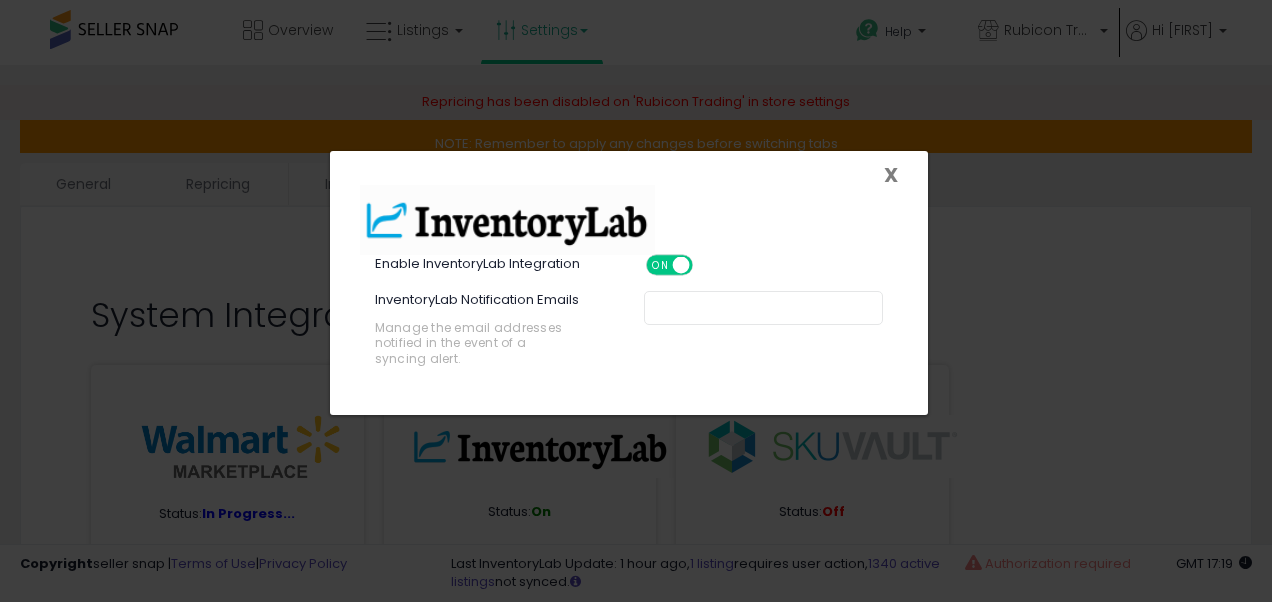 click on "X" at bounding box center [891, 175] 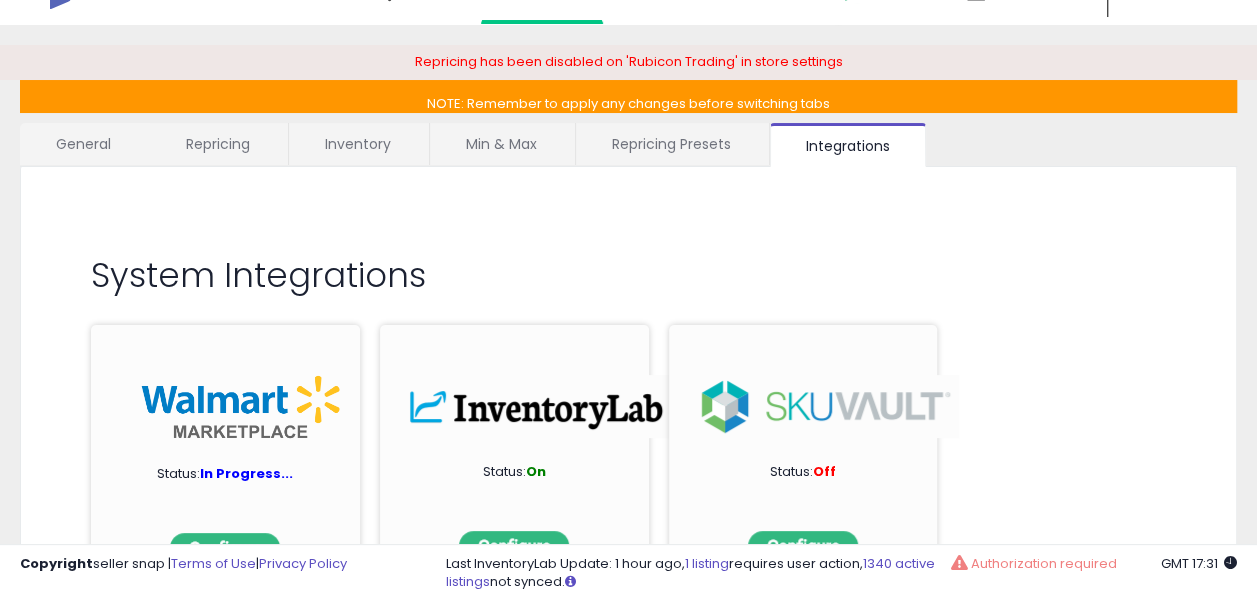 scroll, scrollTop: 0, scrollLeft: 0, axis: both 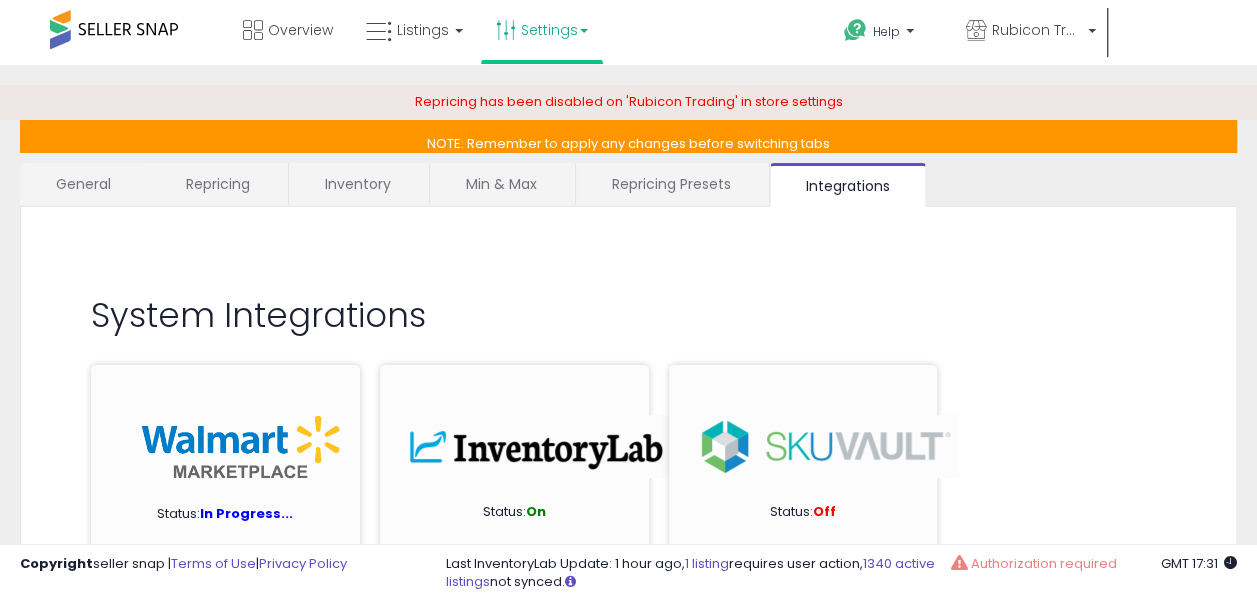 click on "Hi [FIRST]" at bounding box center (884, 75) 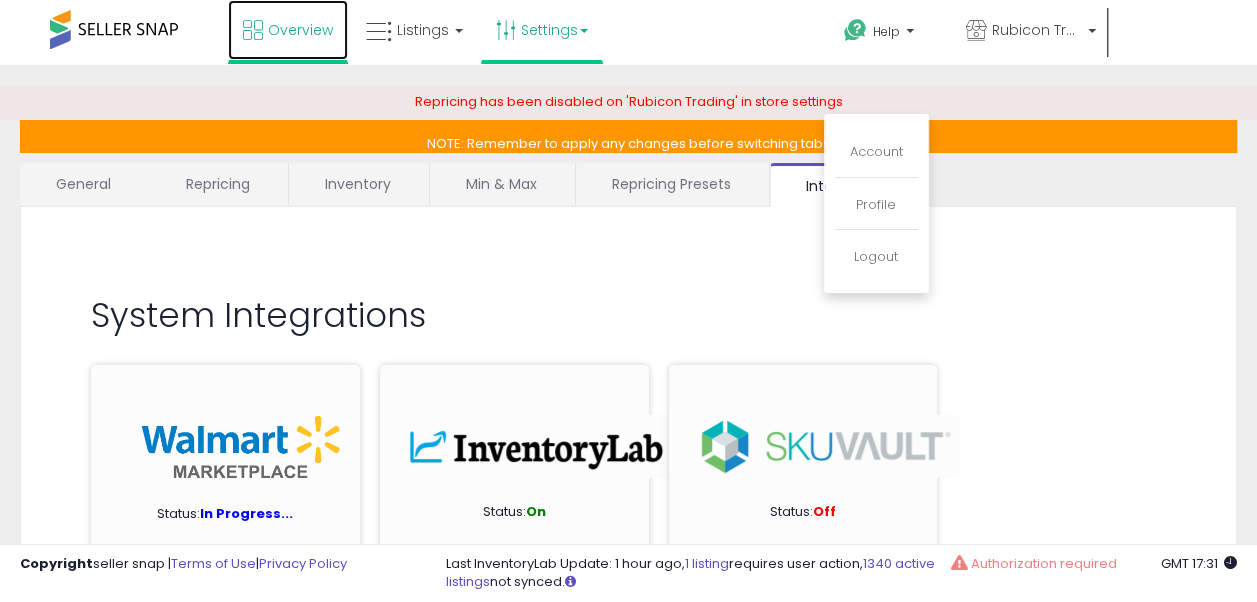 click on "Overview" at bounding box center [288, 30] 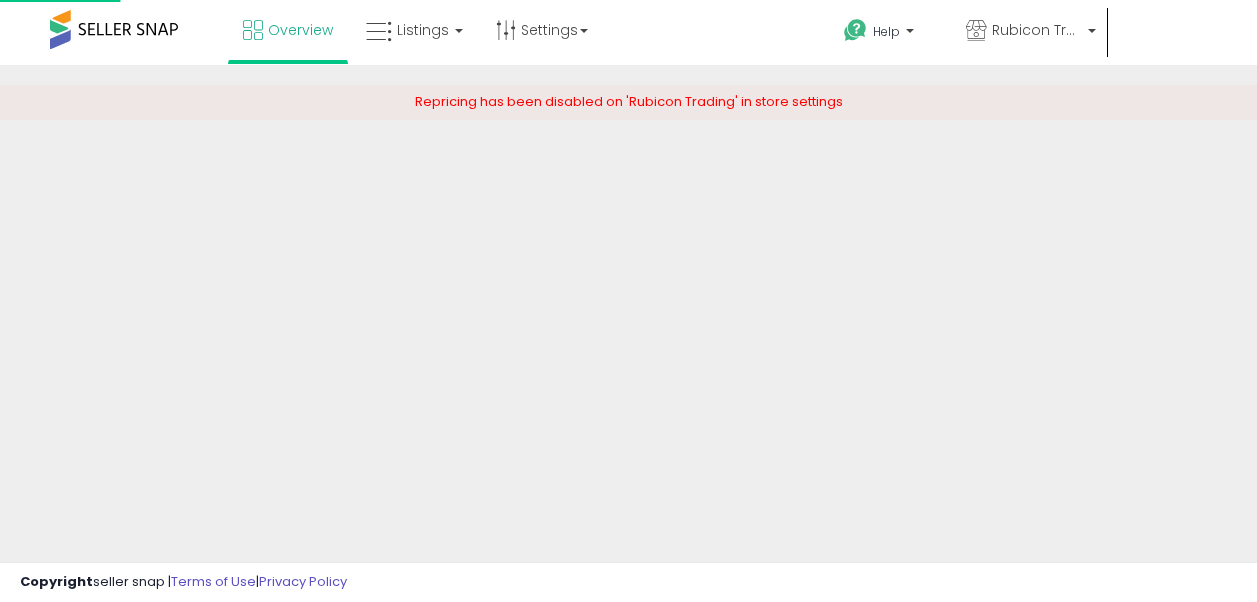 scroll, scrollTop: 0, scrollLeft: 0, axis: both 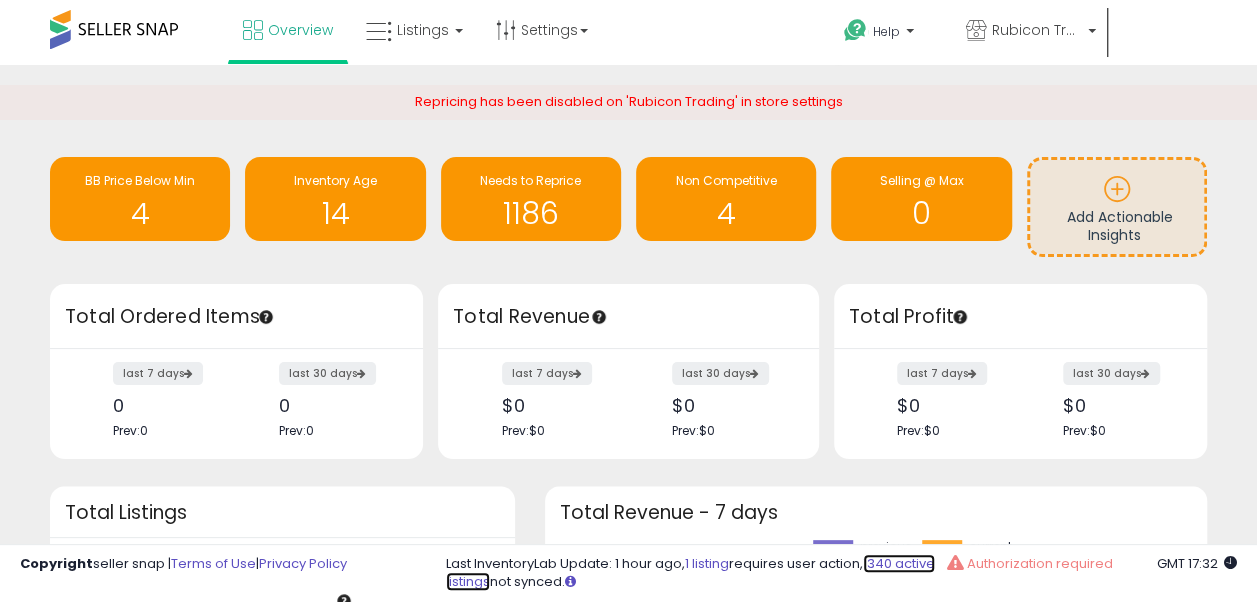 click on "1340 active listings" at bounding box center (690, 573) 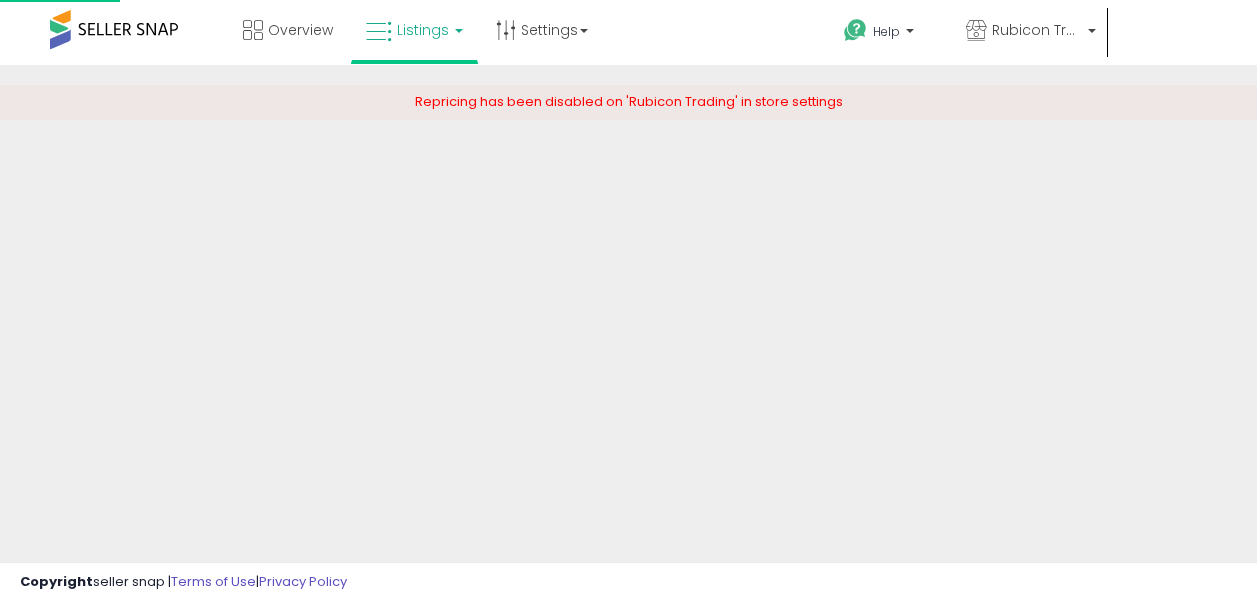 scroll, scrollTop: 0, scrollLeft: 0, axis: both 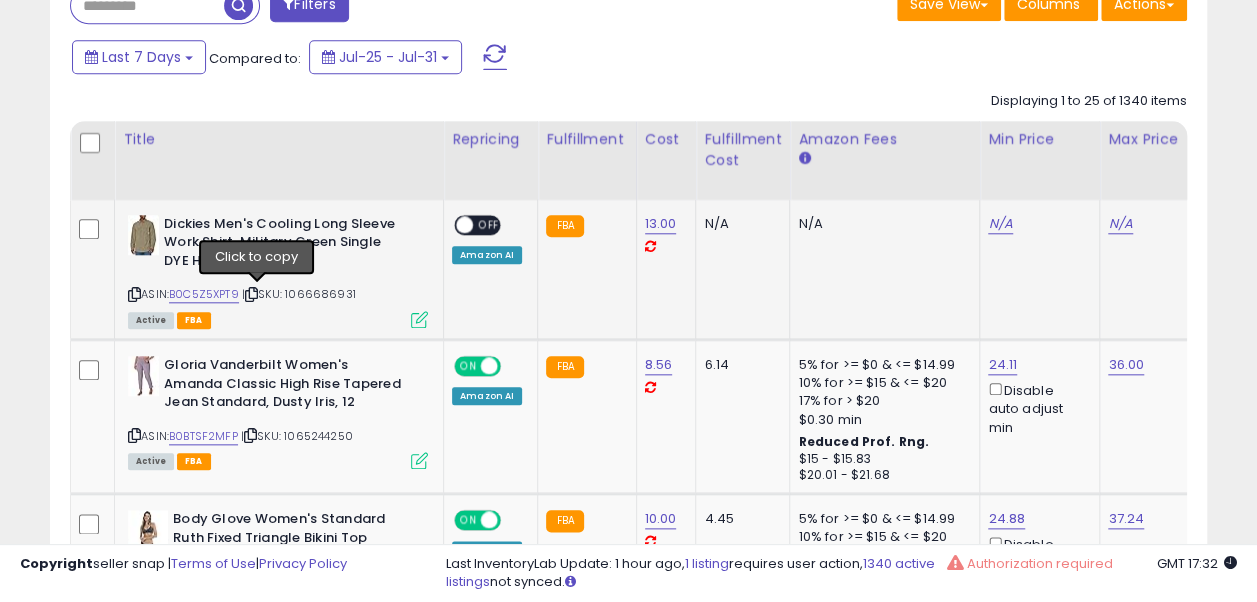 click at bounding box center (251, 294) 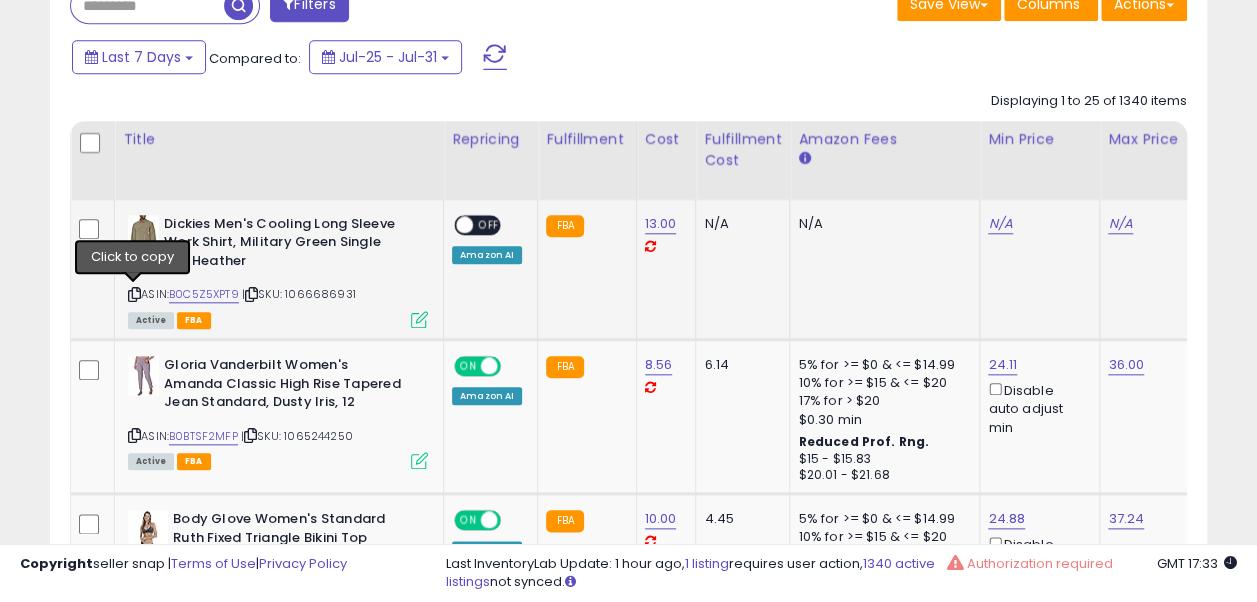 click at bounding box center [134, 294] 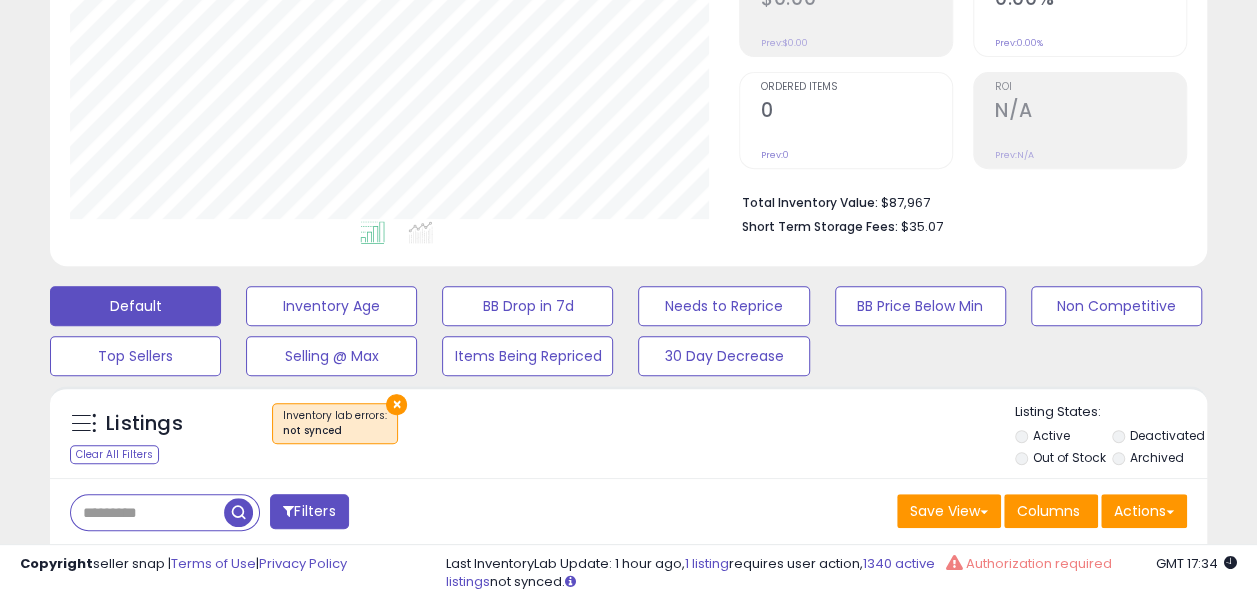 scroll, scrollTop: 0, scrollLeft: 0, axis: both 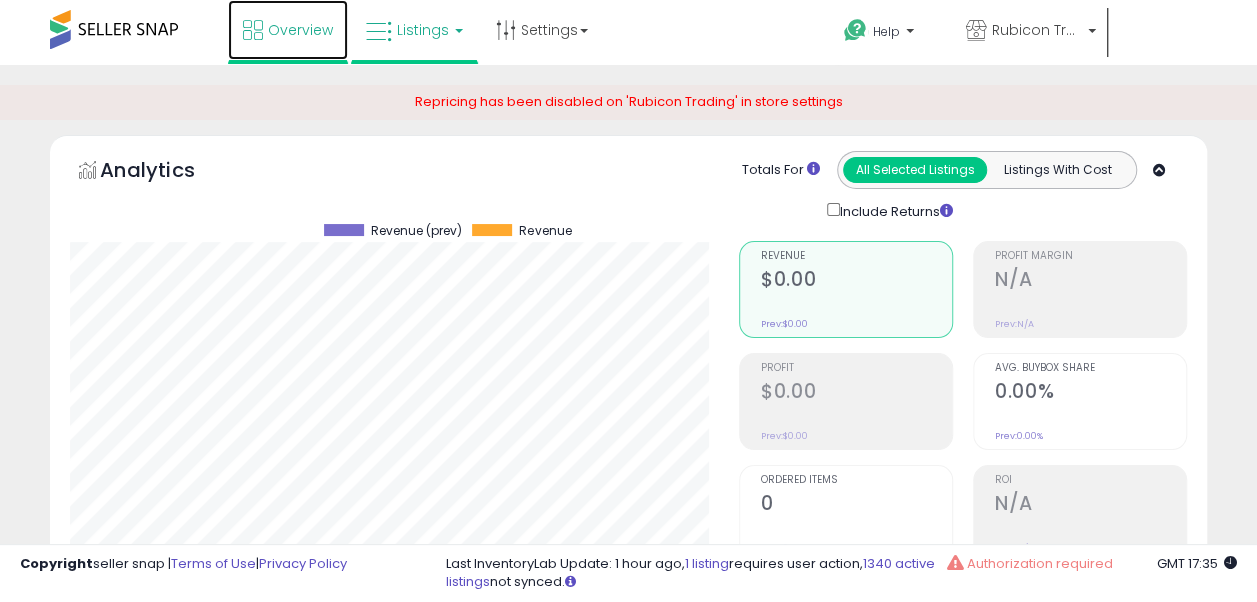 click on "Overview" at bounding box center [300, 30] 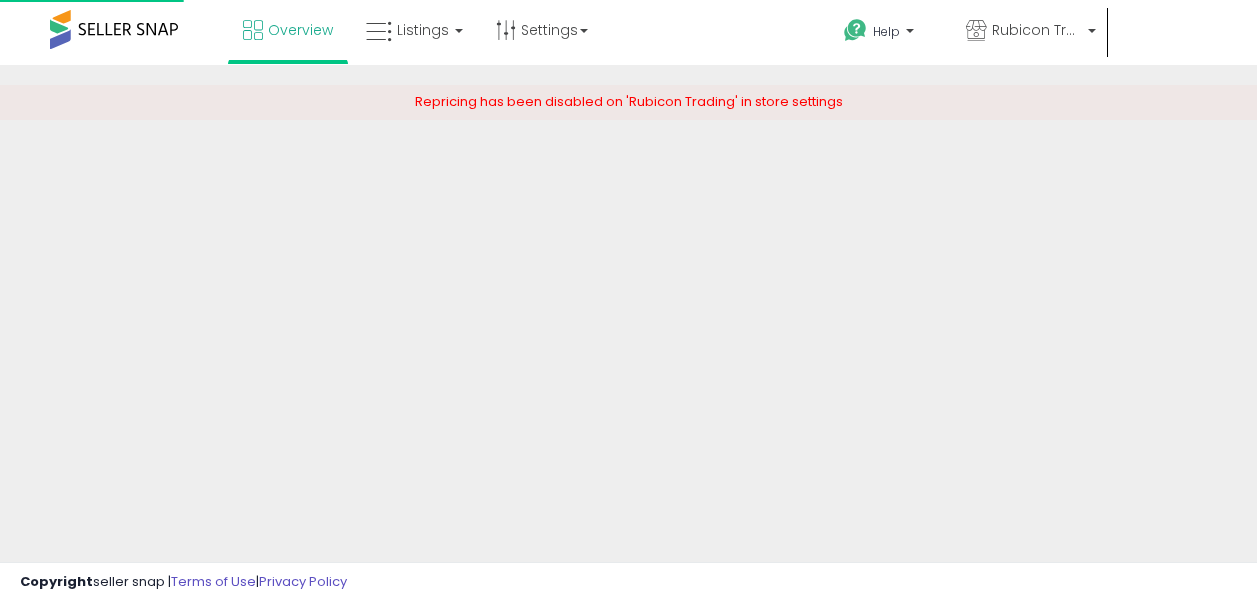 scroll, scrollTop: 0, scrollLeft: 0, axis: both 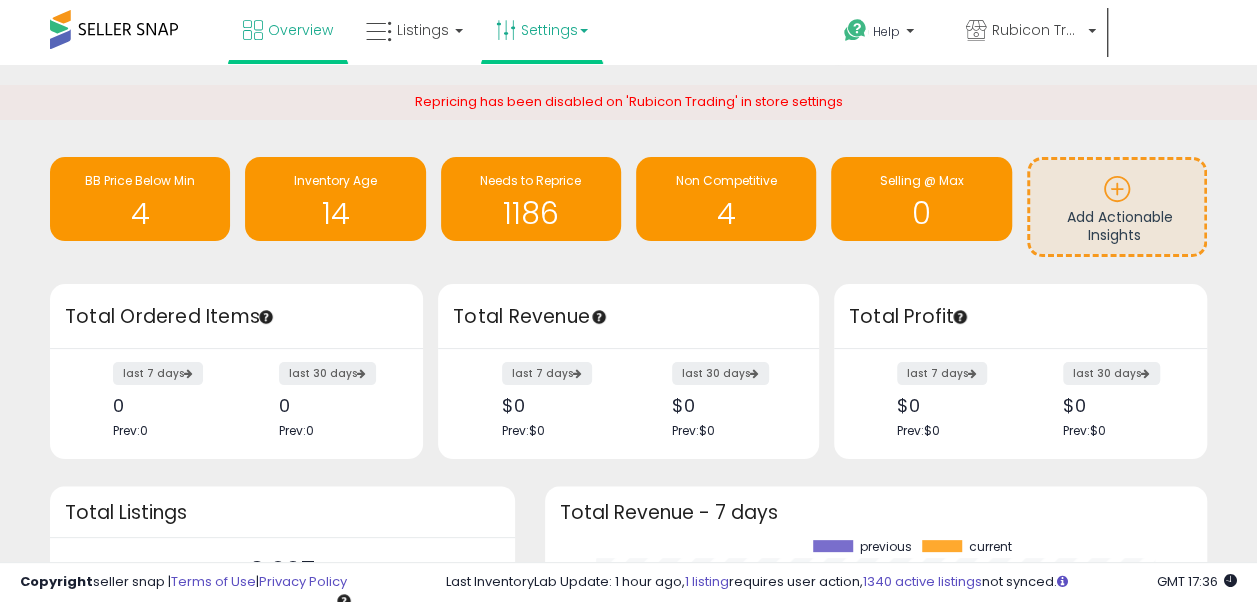 click on "Settings" at bounding box center (542, 30) 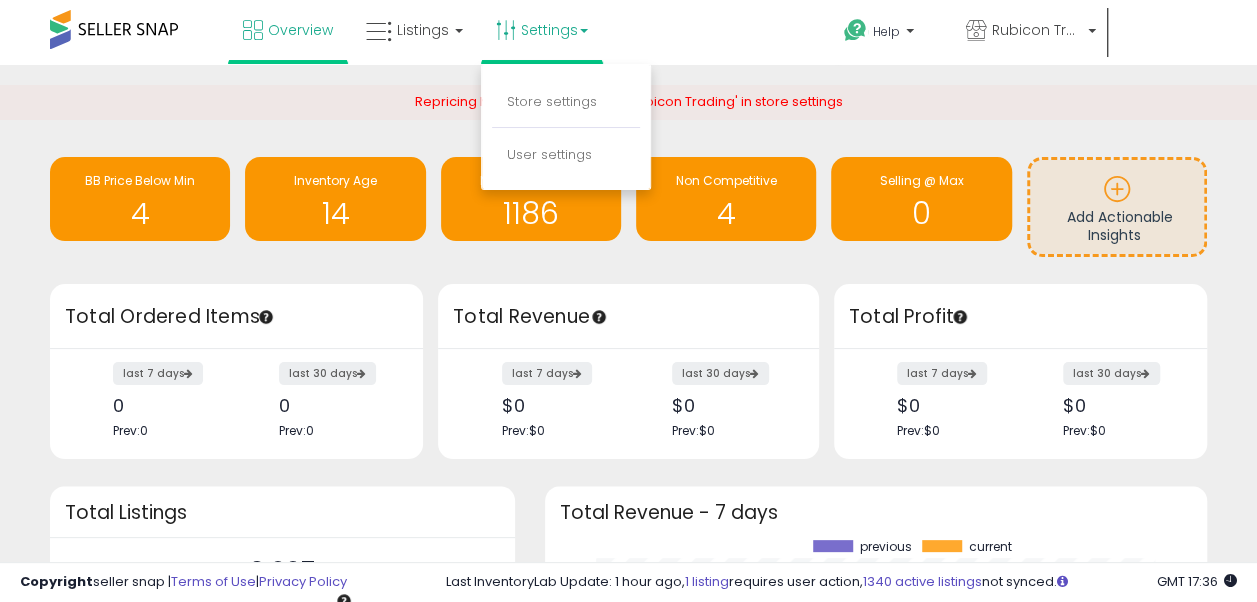 click on "User
settings" at bounding box center [566, 155] 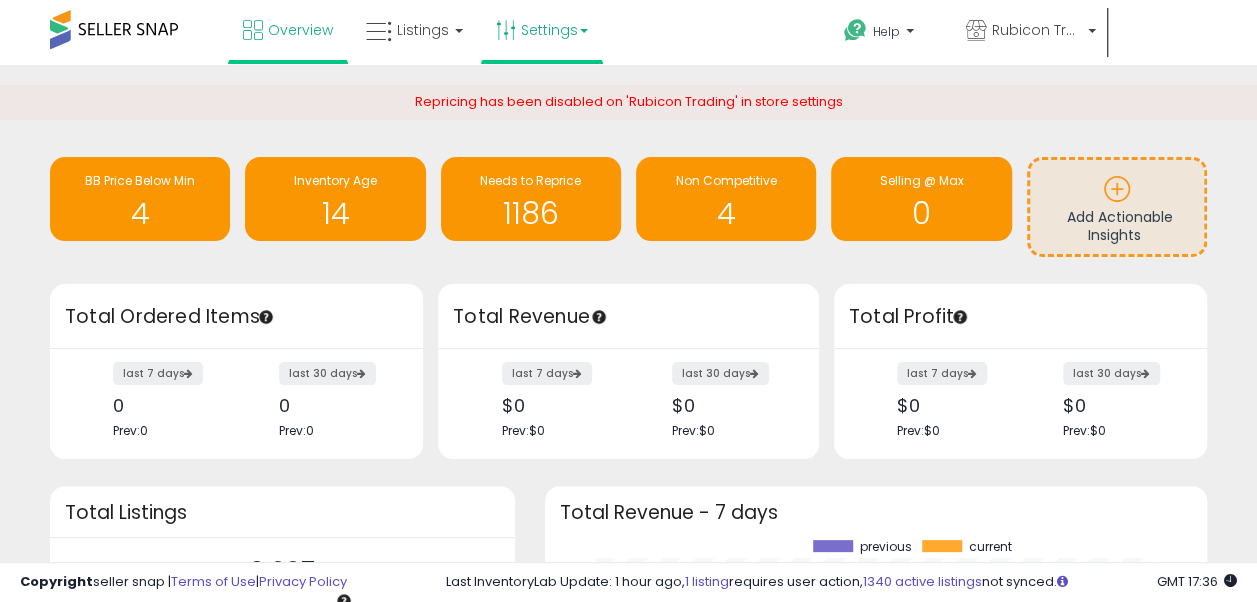 click on "Settings" at bounding box center (542, 30) 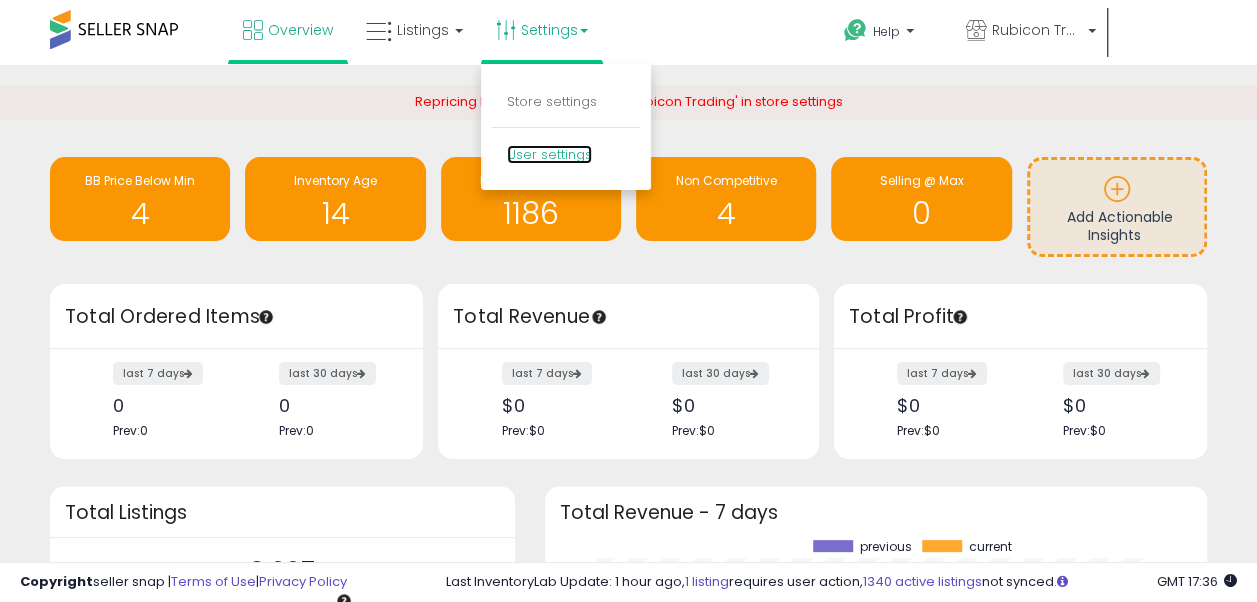 click on "User
settings" at bounding box center (549, 154) 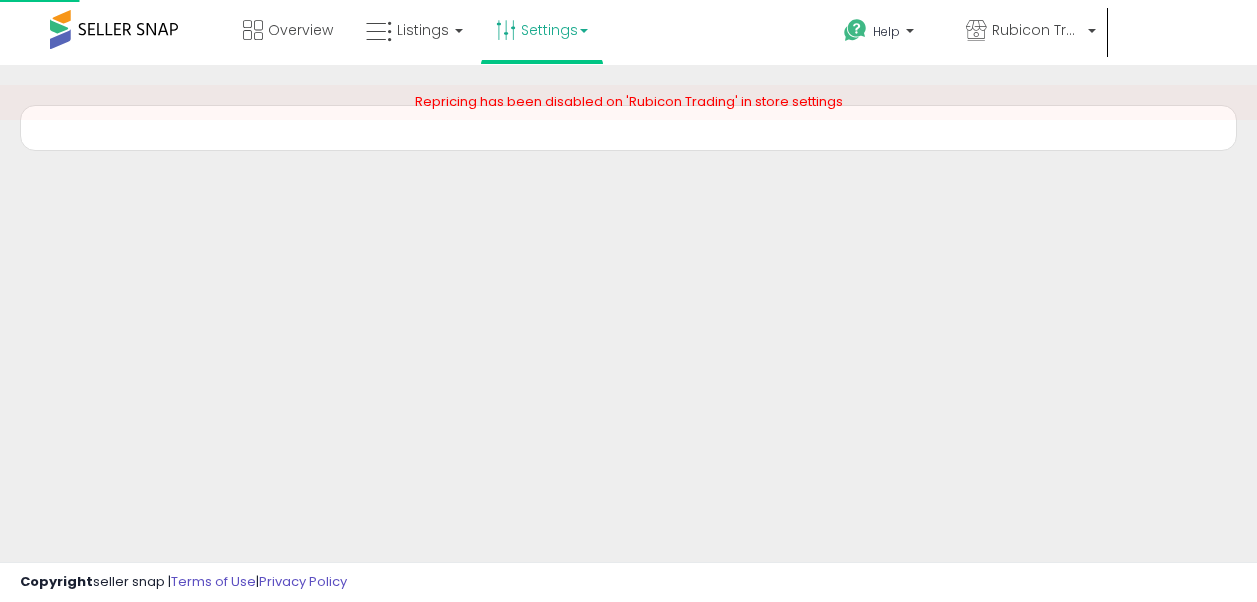 scroll, scrollTop: 0, scrollLeft: 0, axis: both 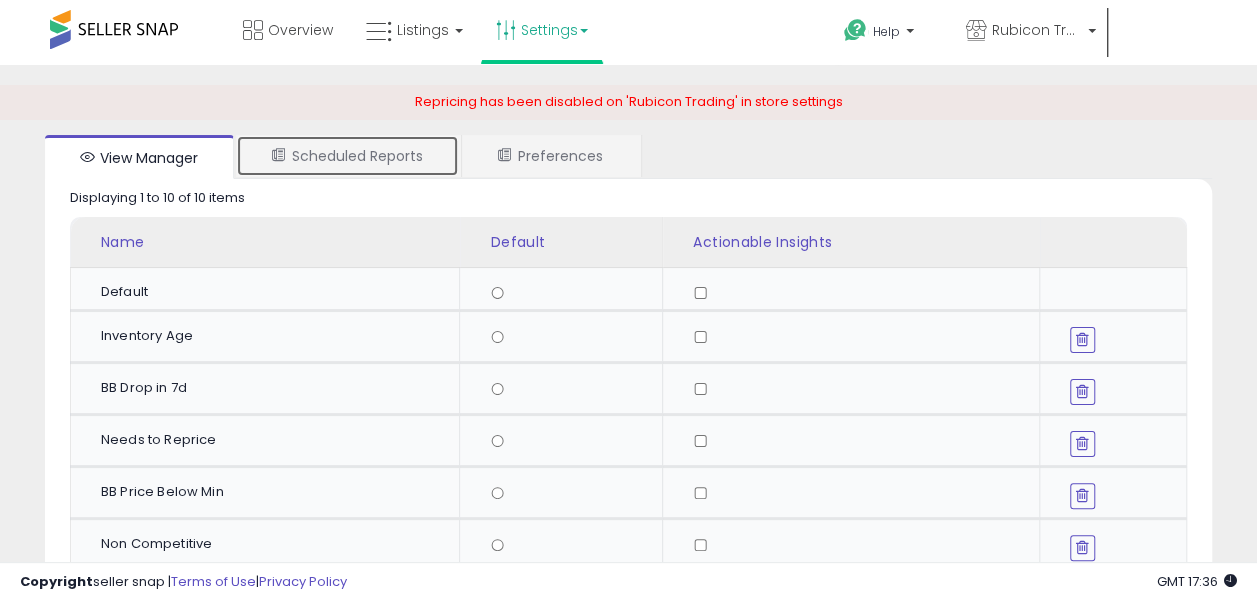 click on "Scheduled Reports" at bounding box center (347, 156) 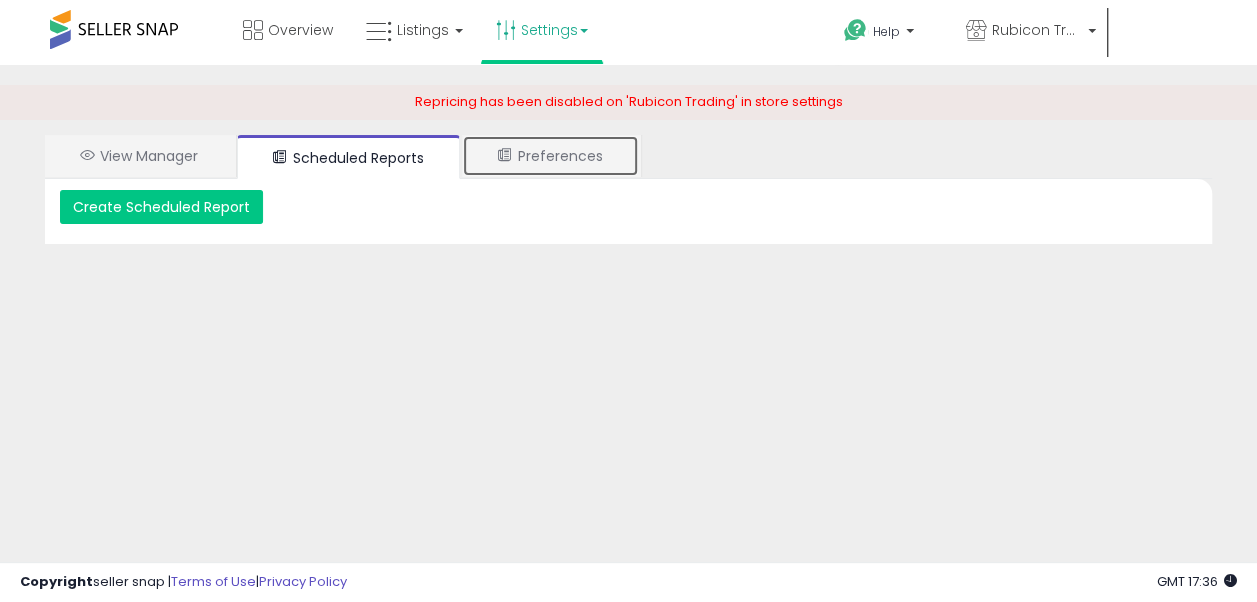 click on "Preferences" at bounding box center (550, 156) 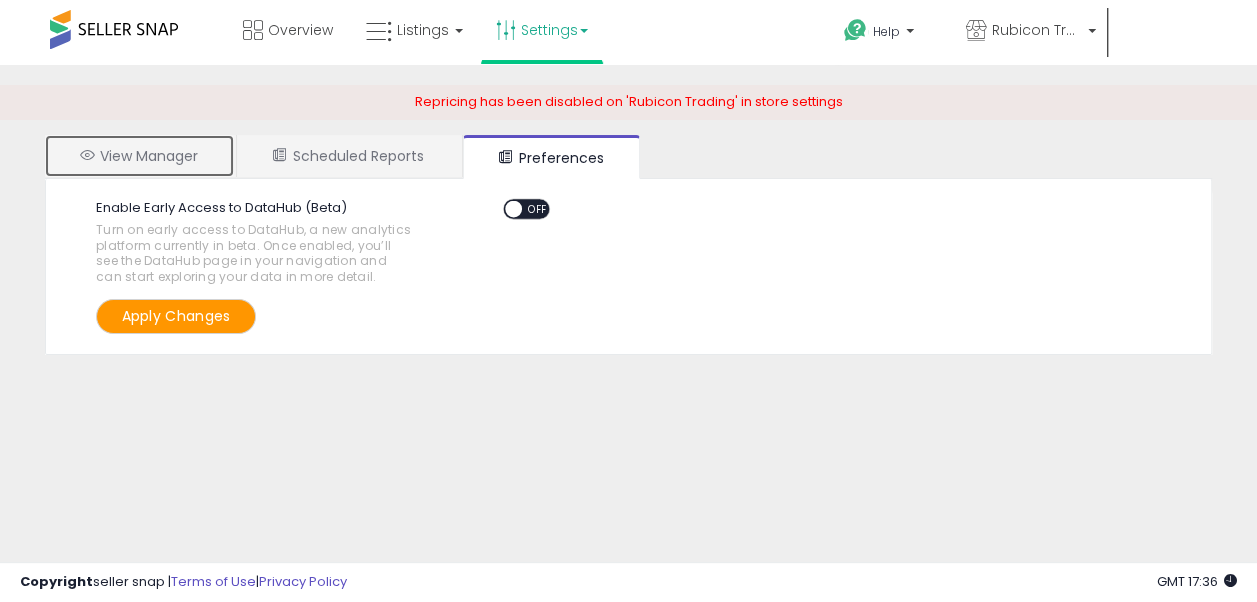 click on "View Manager" at bounding box center (139, 156) 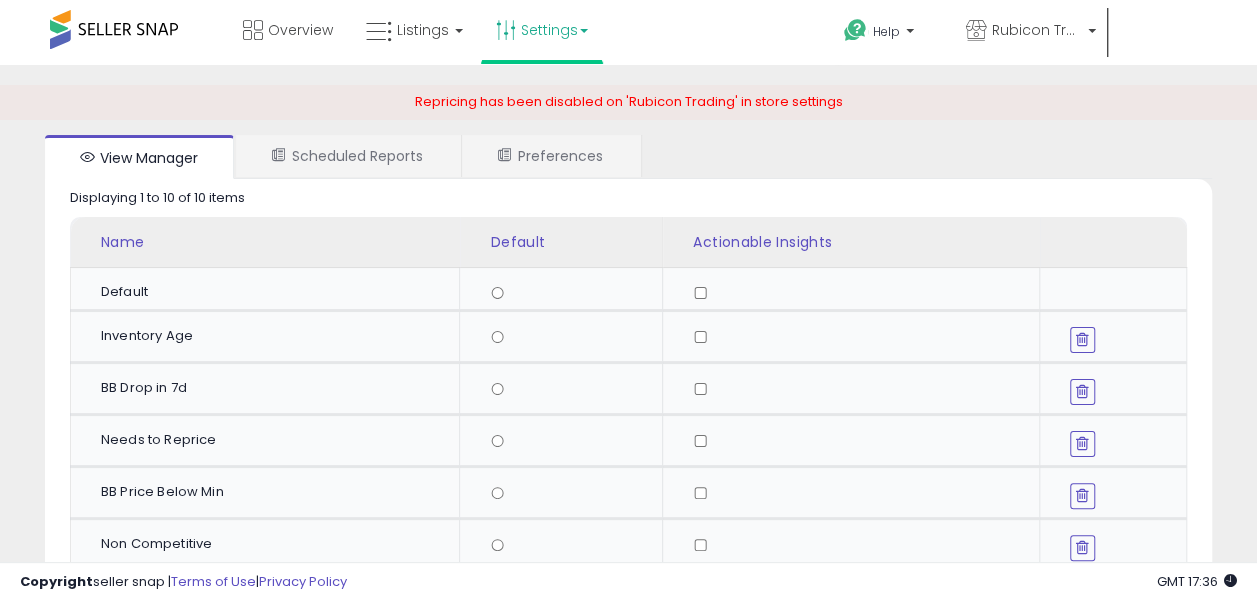 click on "Settings" at bounding box center [542, 30] 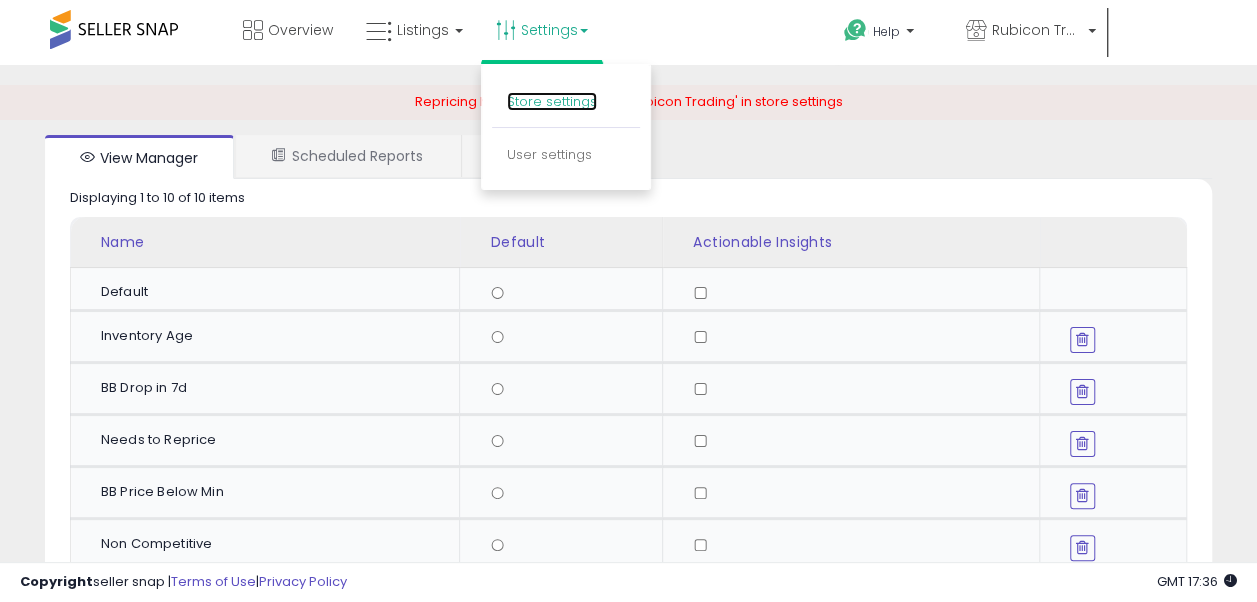 click on "Store
settings" at bounding box center (552, 101) 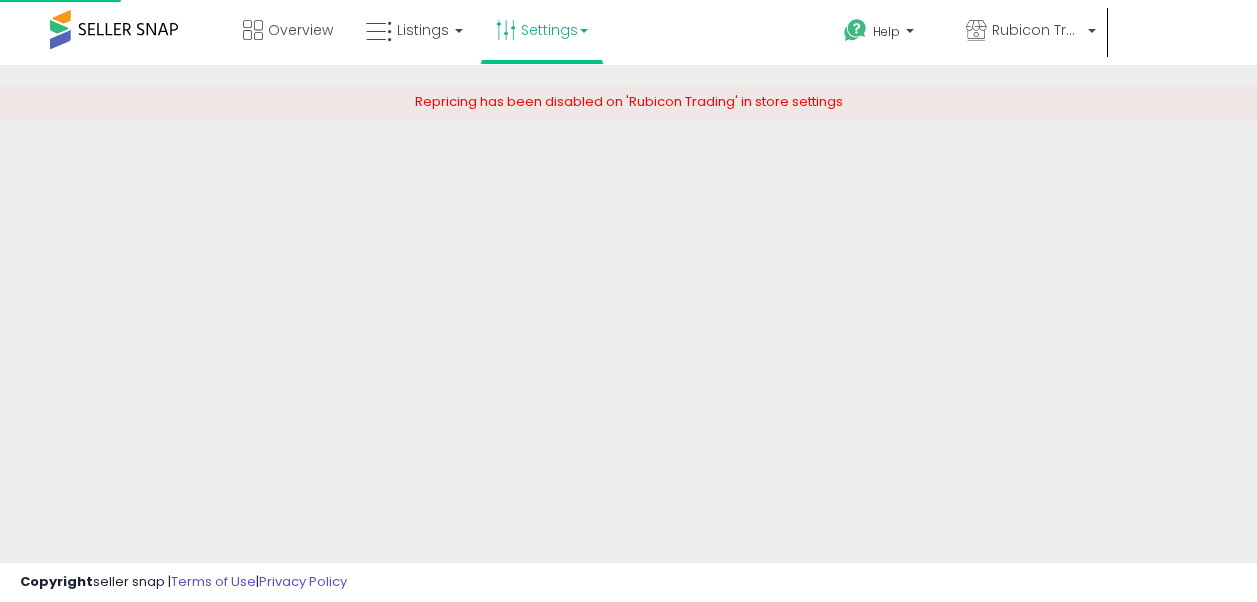 scroll, scrollTop: 0, scrollLeft: 0, axis: both 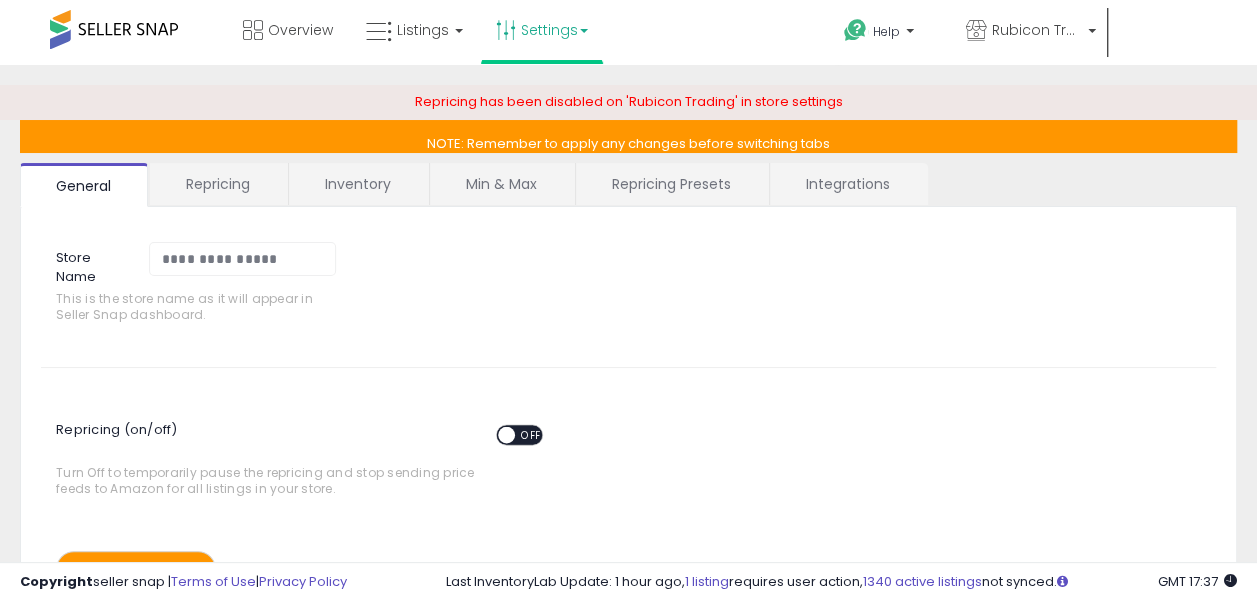 click on "Integrations" at bounding box center (848, 184) 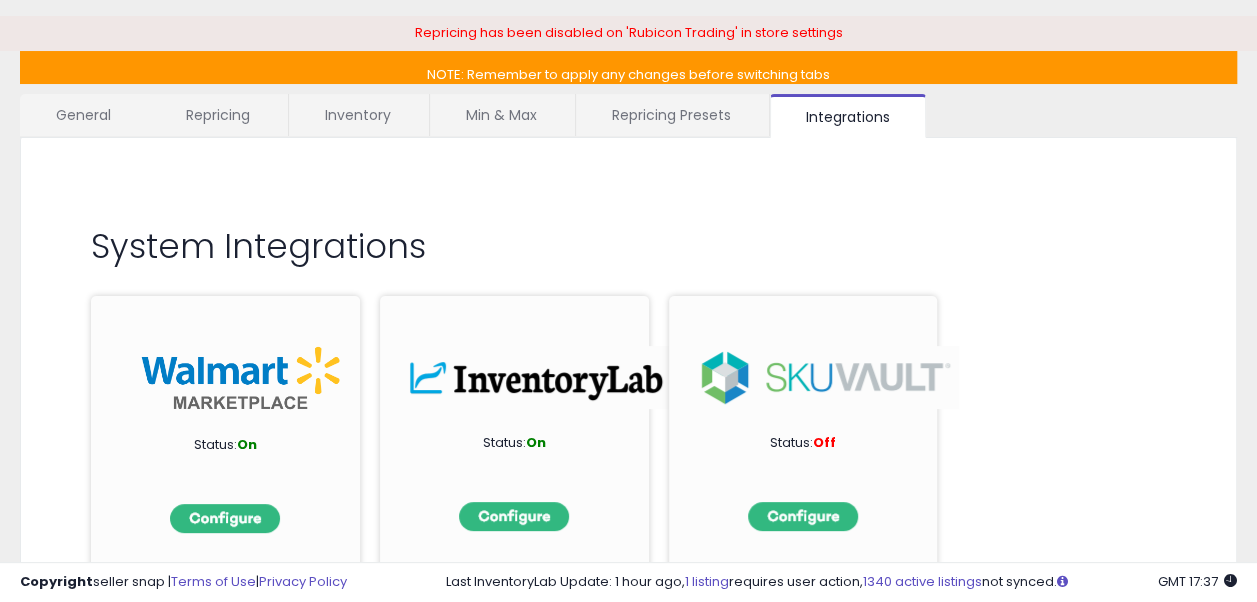 scroll, scrollTop: 100, scrollLeft: 0, axis: vertical 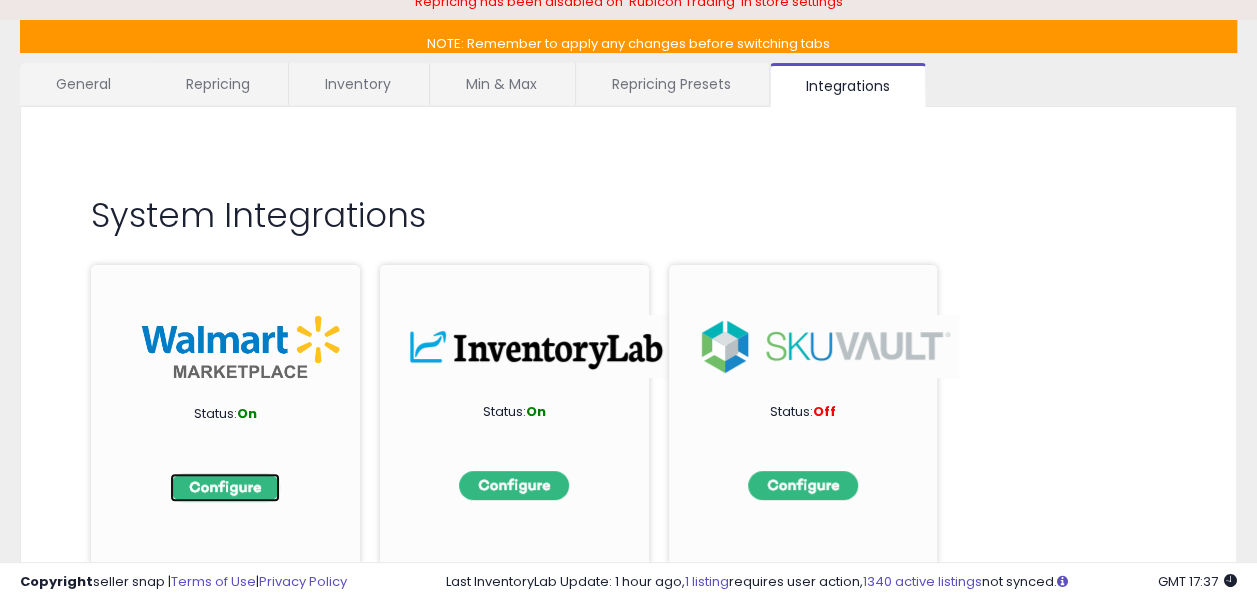 click at bounding box center [225, 487] 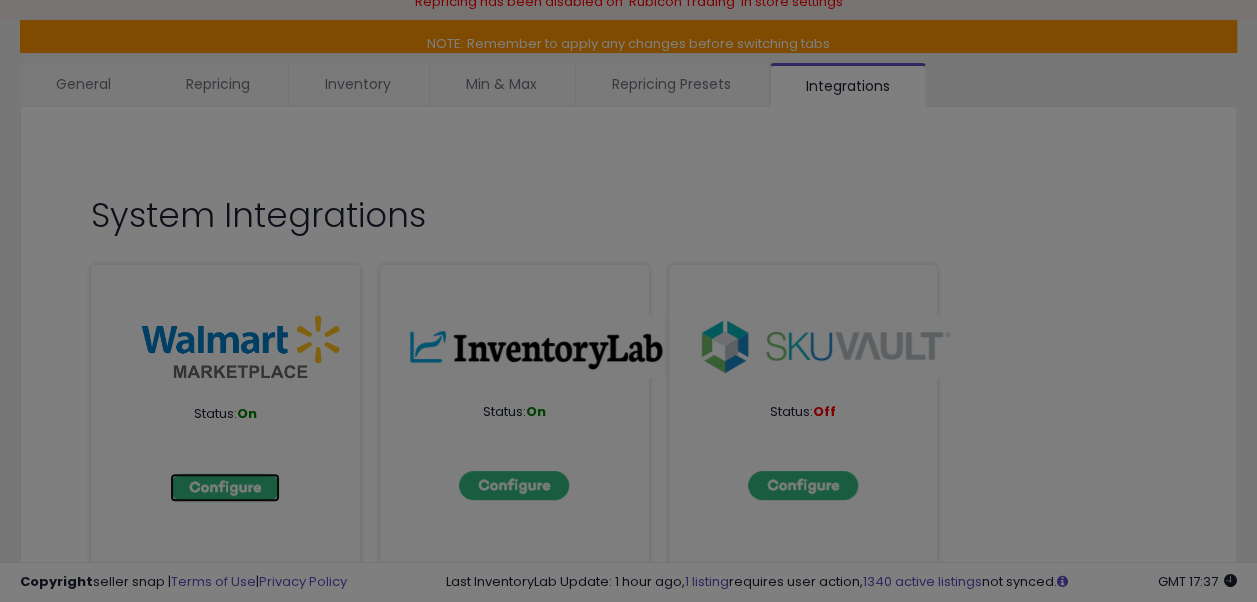 scroll, scrollTop: 0, scrollLeft: 0, axis: both 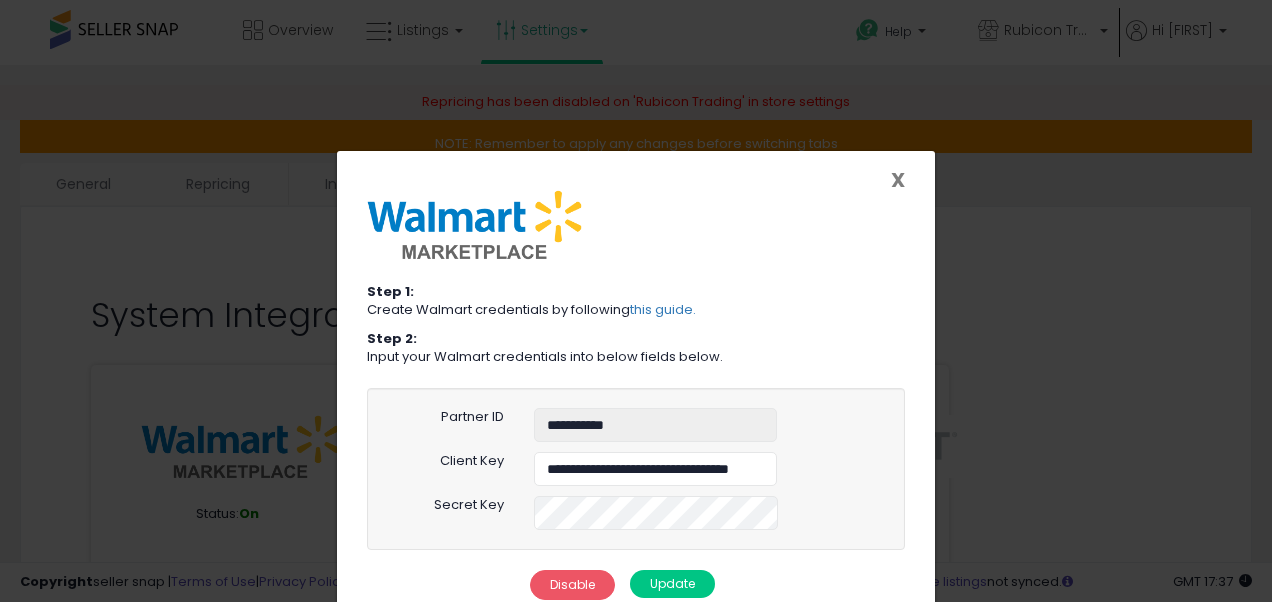 click on "X" at bounding box center (898, 180) 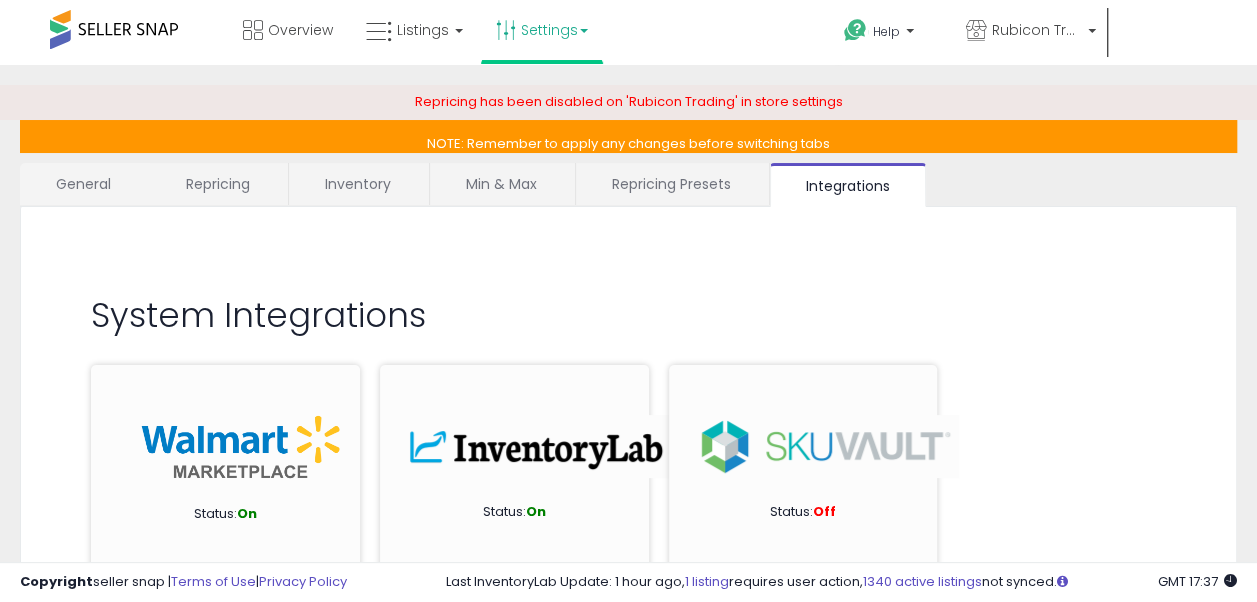 click on "Inventory" at bounding box center (358, 184) 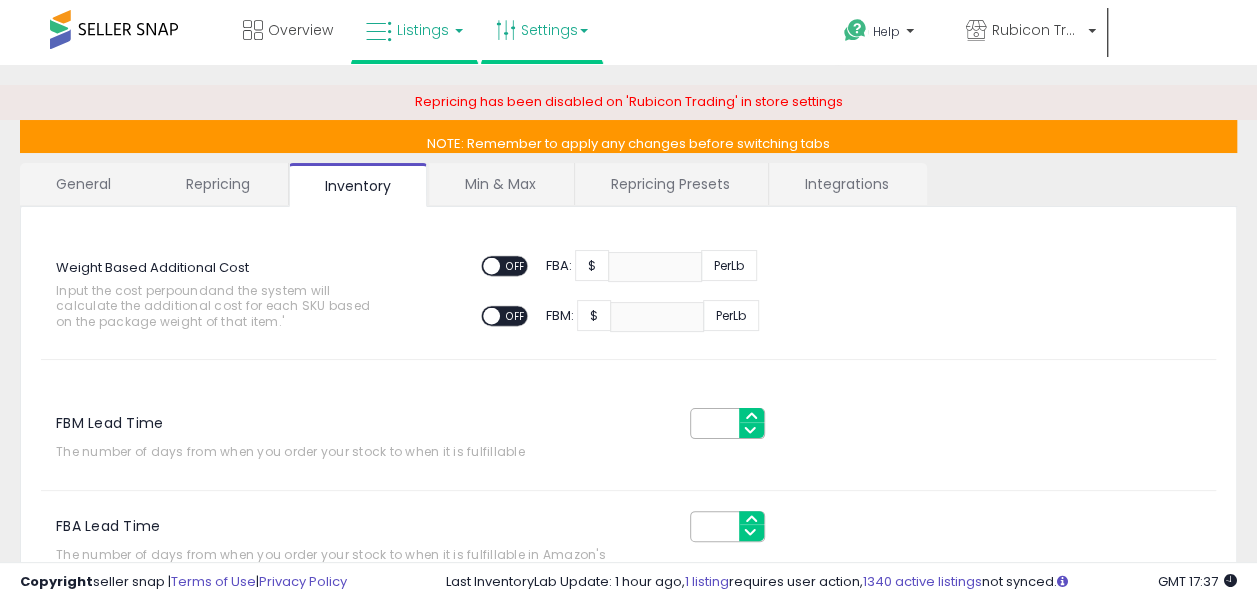 click at bounding box center (379, 32) 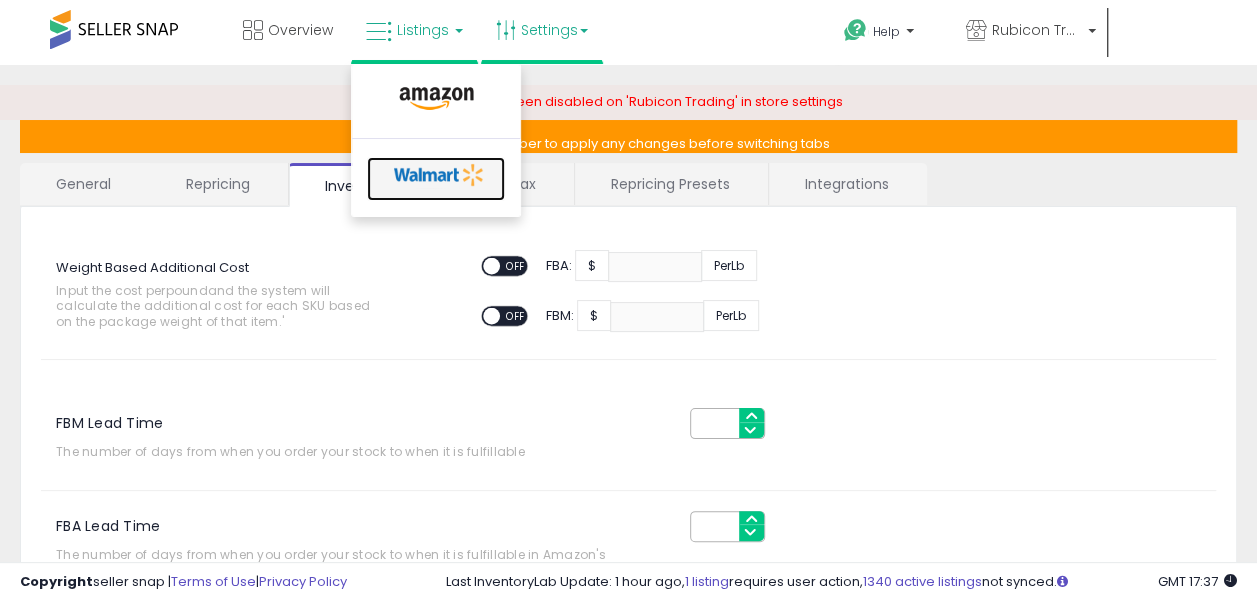 click at bounding box center [439, 175] 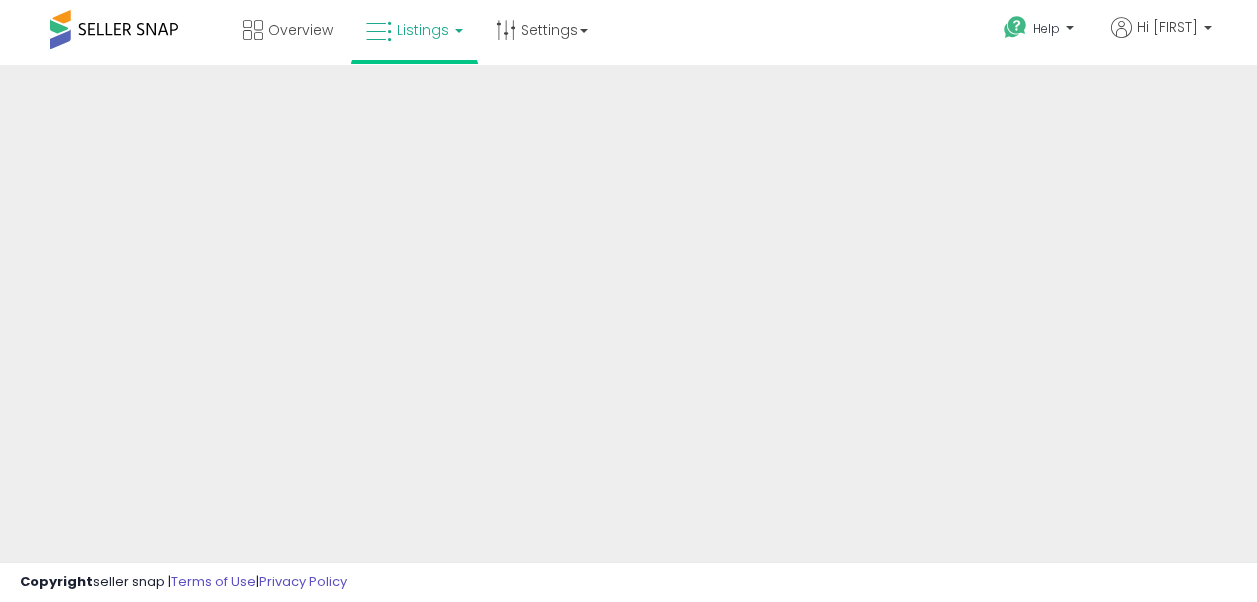 scroll, scrollTop: 0, scrollLeft: 0, axis: both 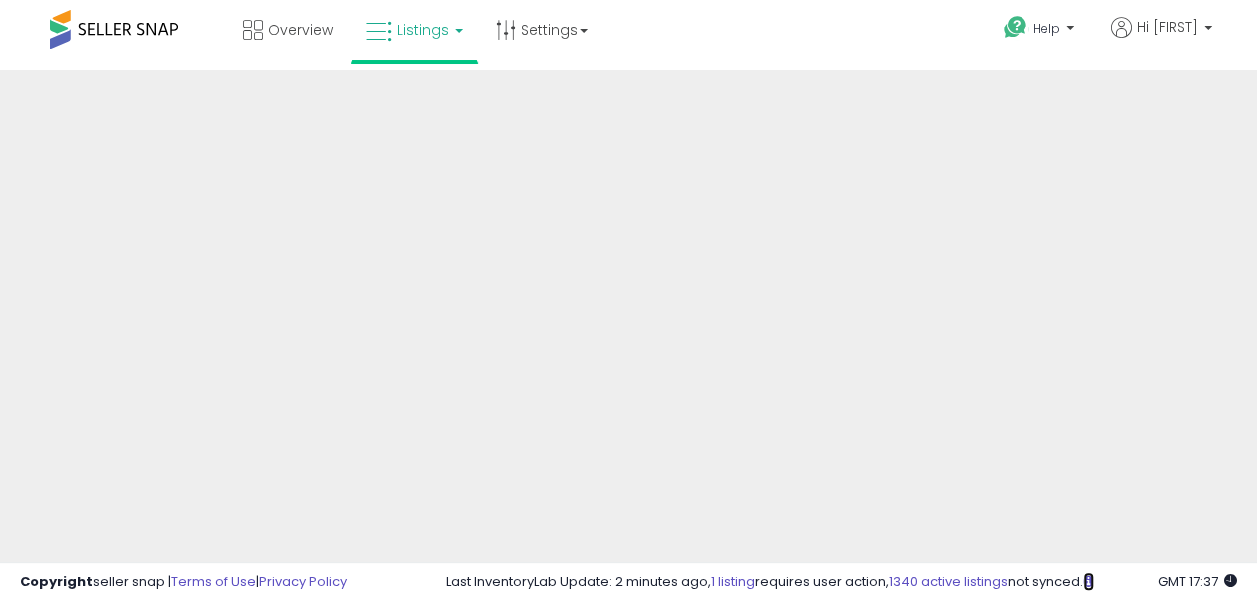 click at bounding box center [1088, 581] 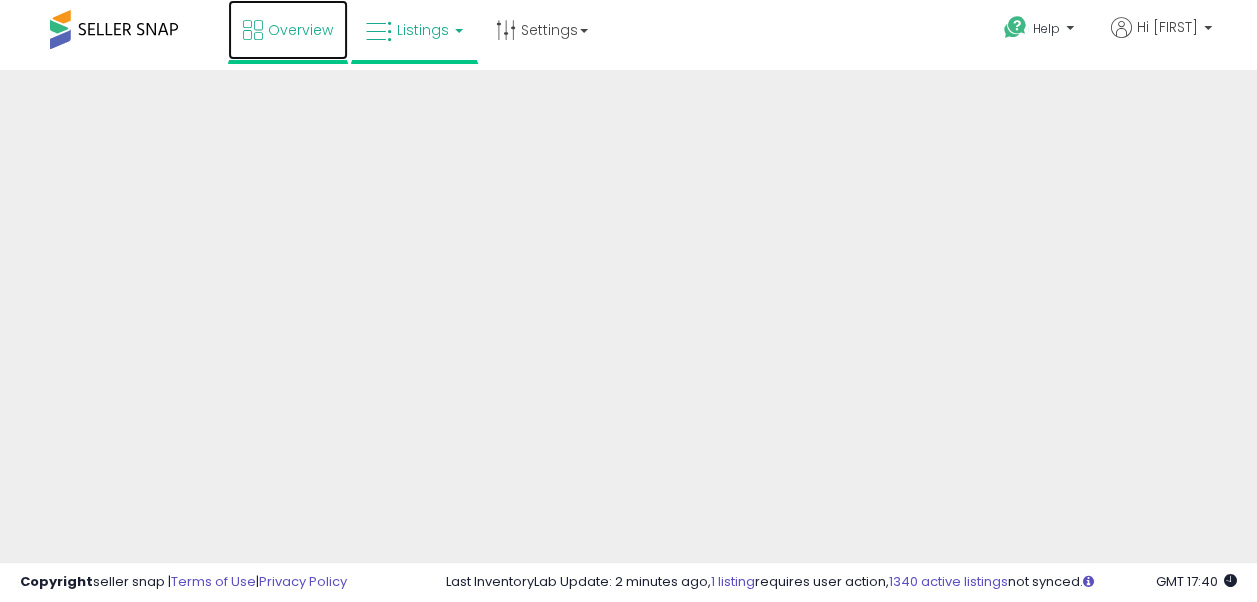 click on "Overview" at bounding box center [300, 30] 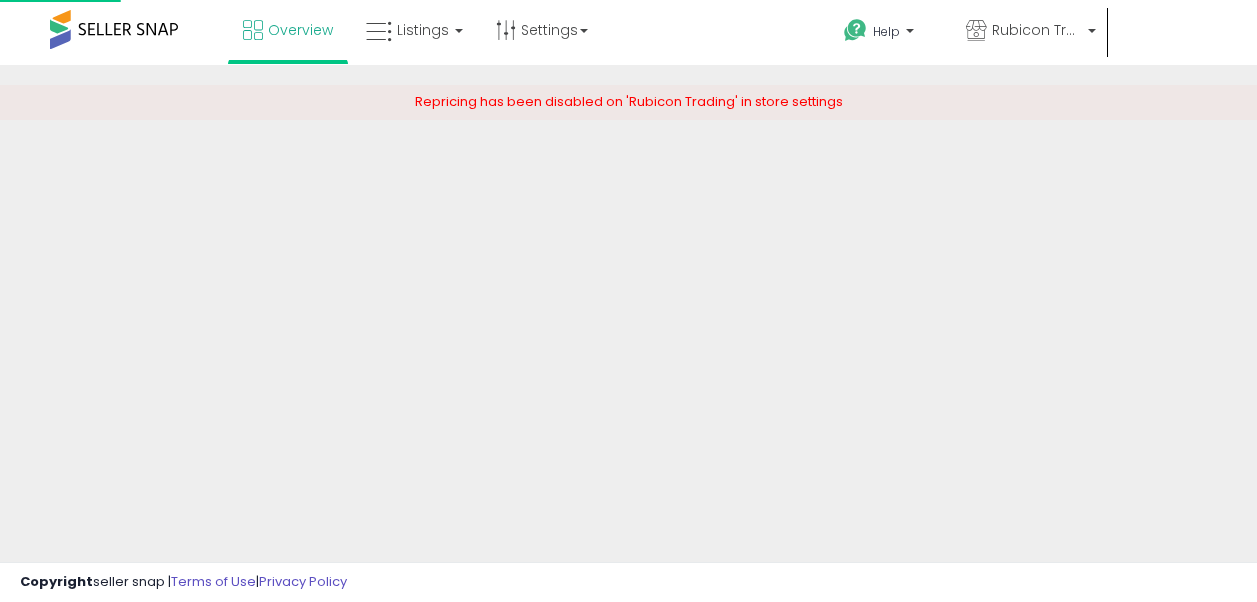 scroll, scrollTop: 0, scrollLeft: 0, axis: both 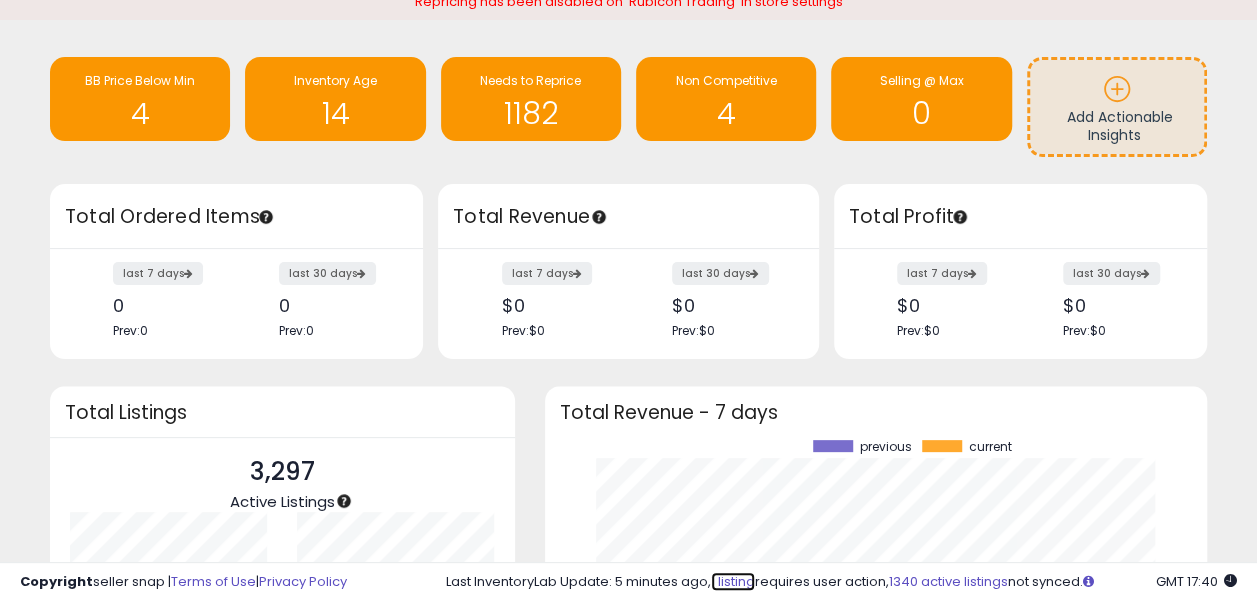 click on "1 listing" at bounding box center (733, 581) 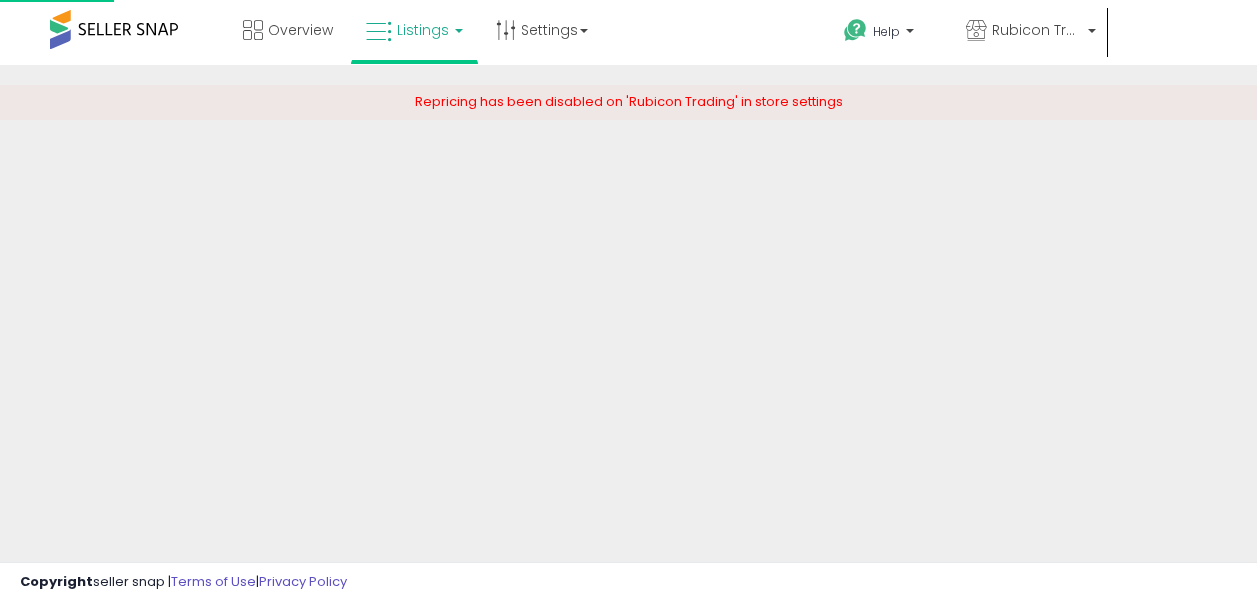 scroll, scrollTop: 0, scrollLeft: 0, axis: both 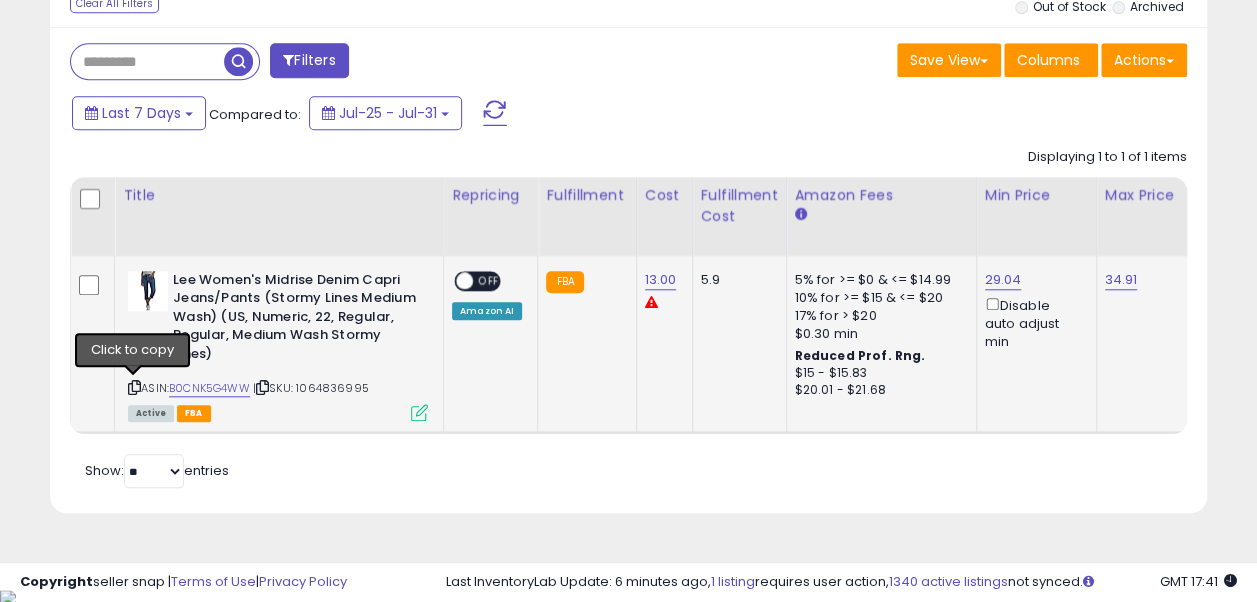 click at bounding box center (134, 387) 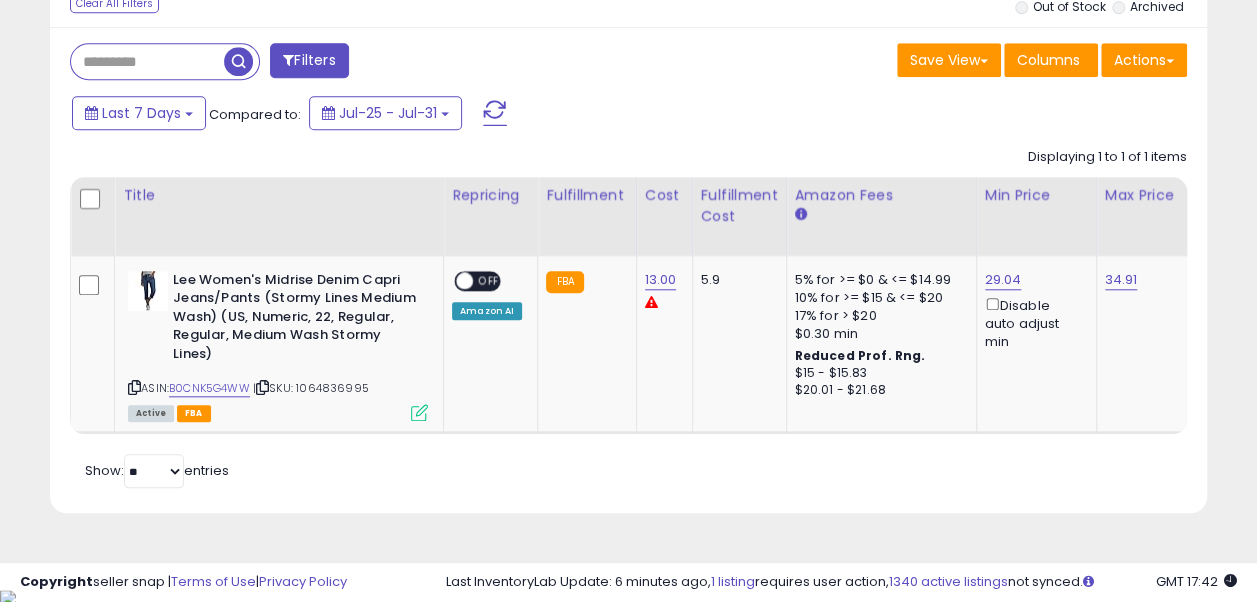 scroll, scrollTop: 0, scrollLeft: 232, axis: horizontal 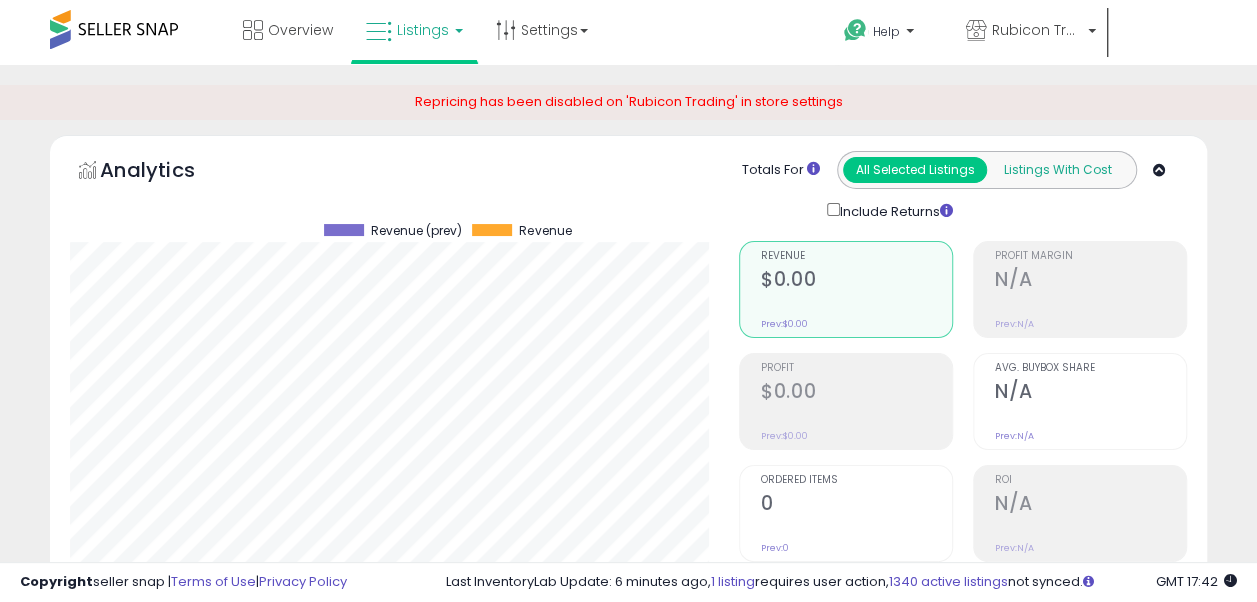 click on "Listings With Cost" at bounding box center [1058, 170] 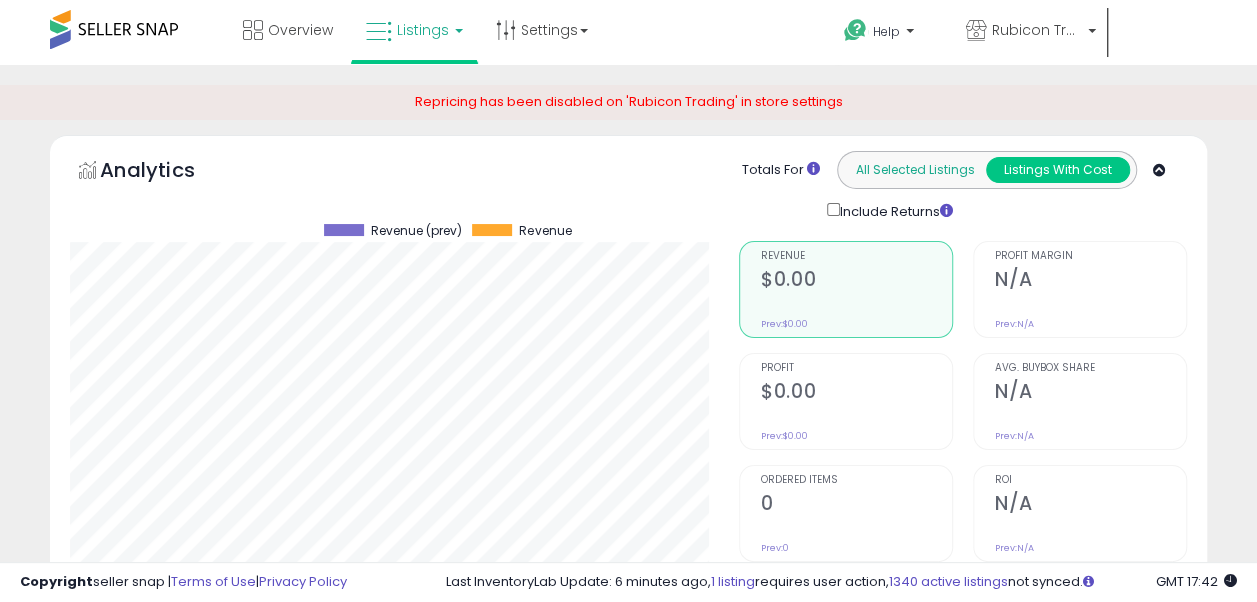 click on "All Selected Listings" at bounding box center [915, 170] 